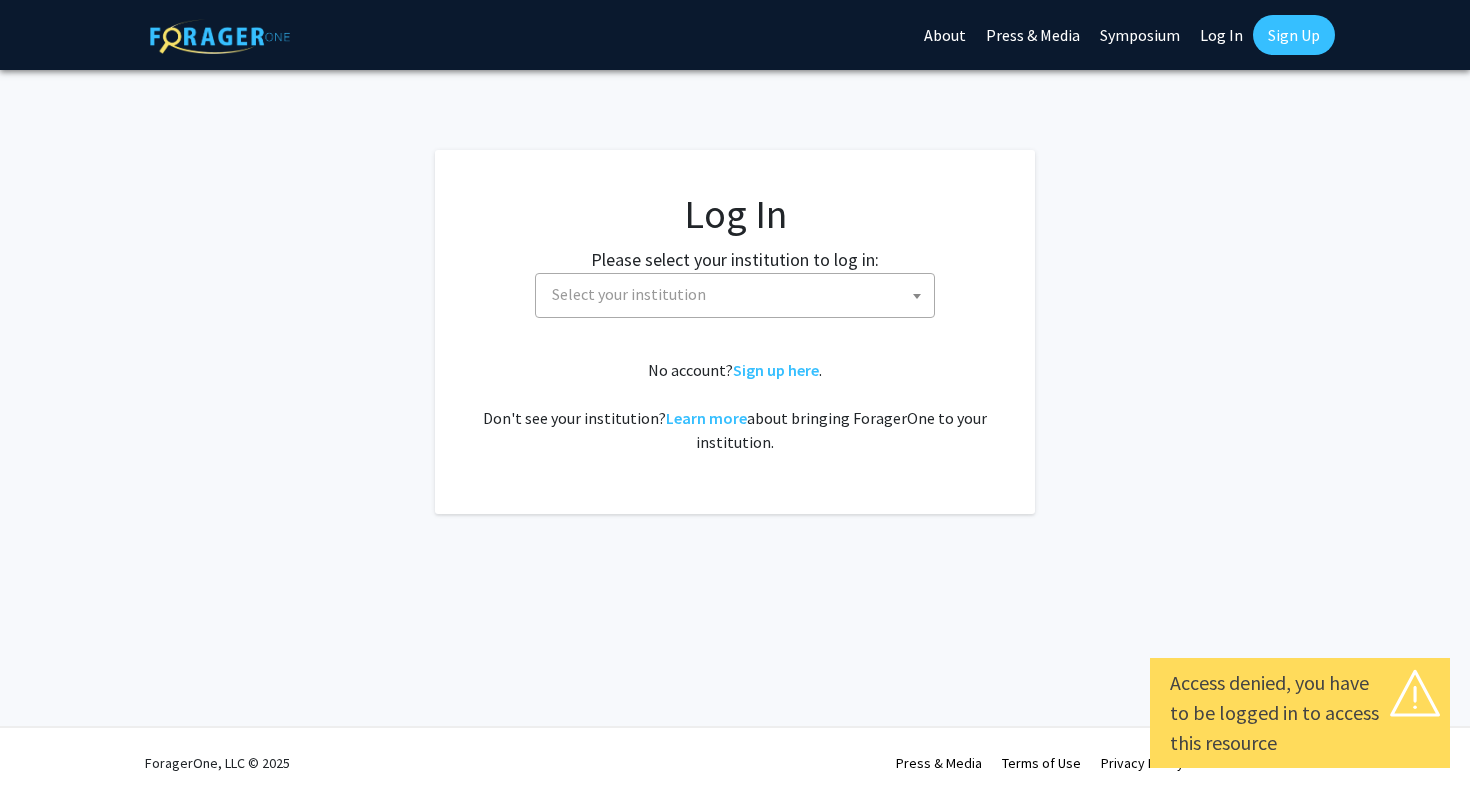 select 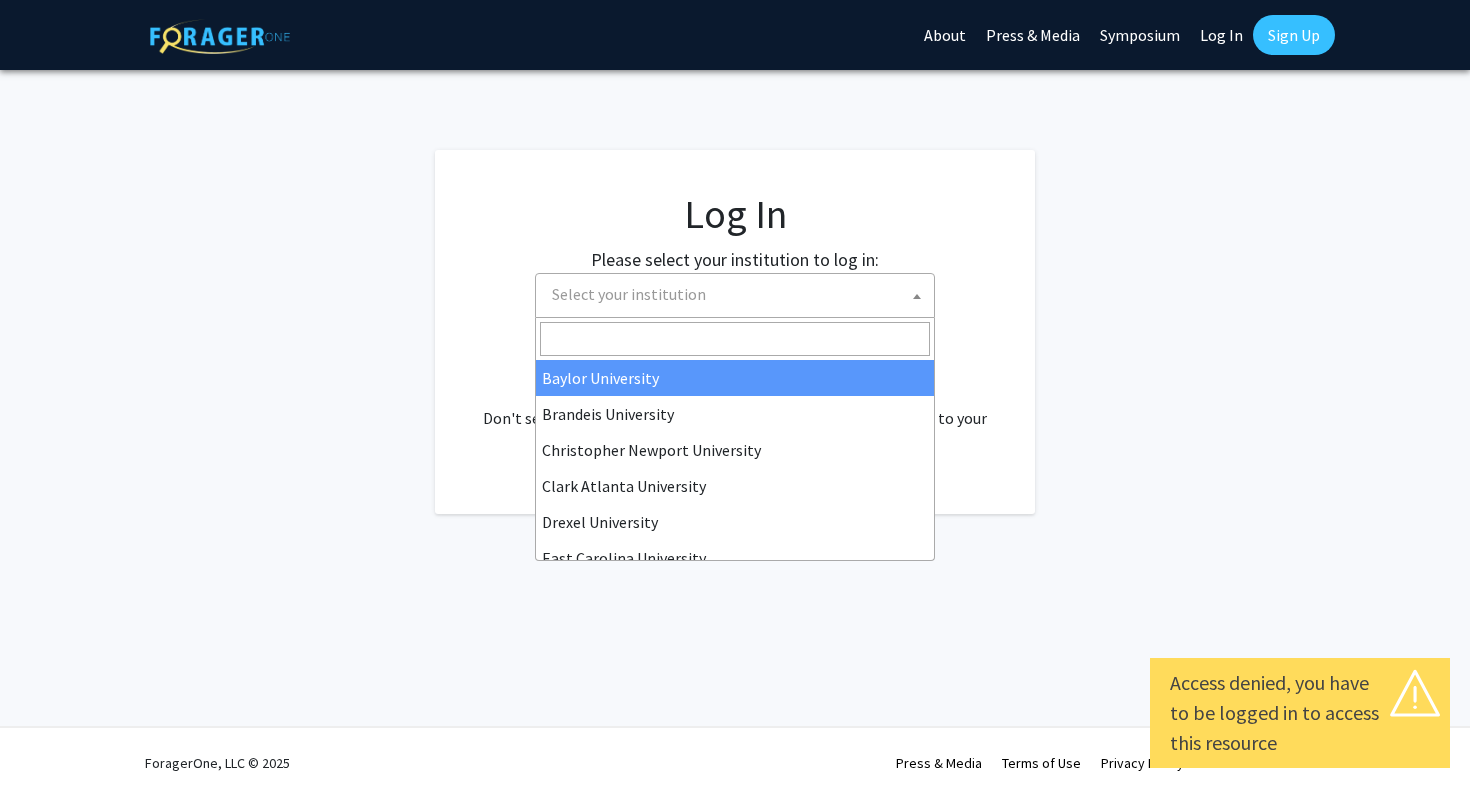 click on "Select your institution" at bounding box center [739, 294] 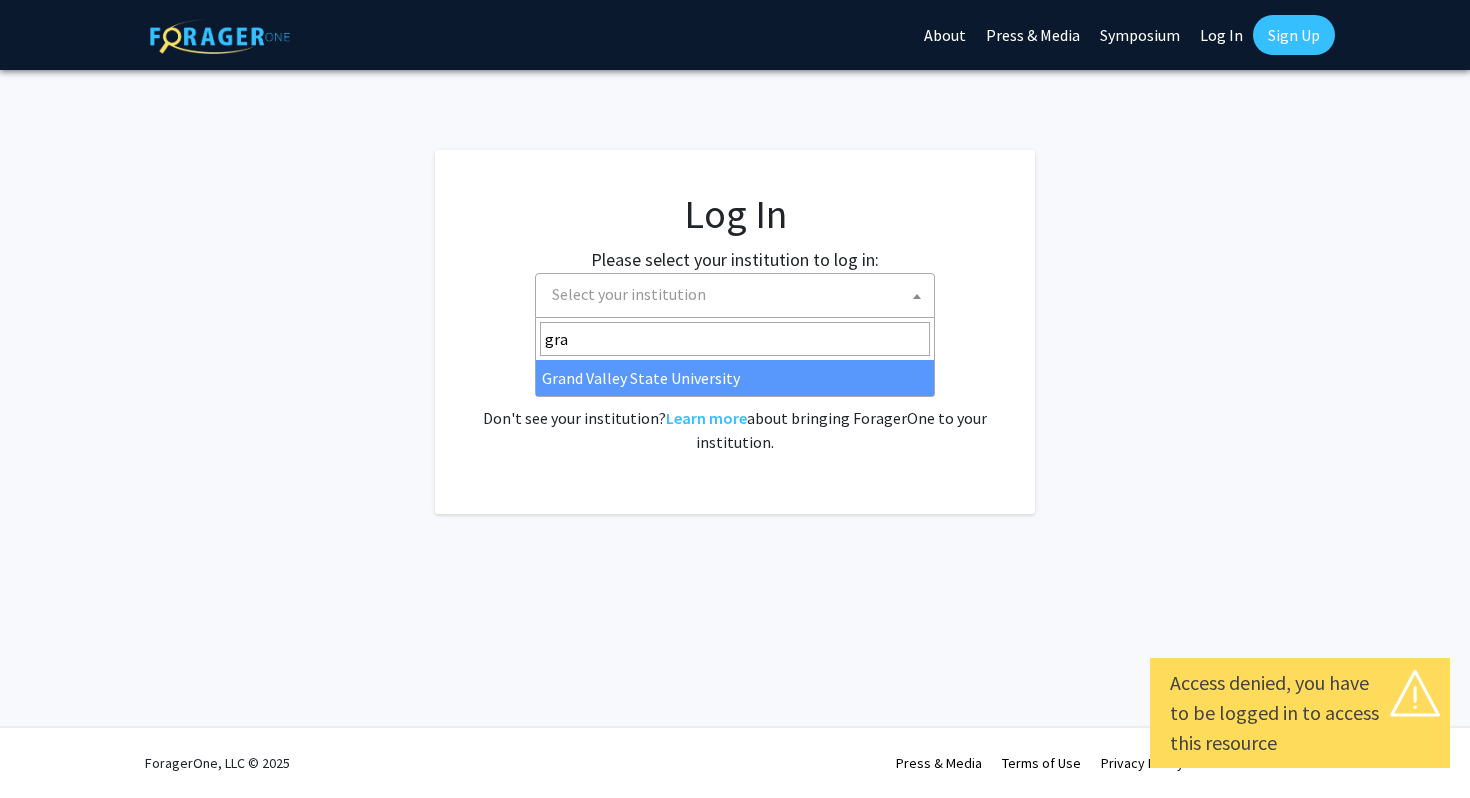 type on "gra" 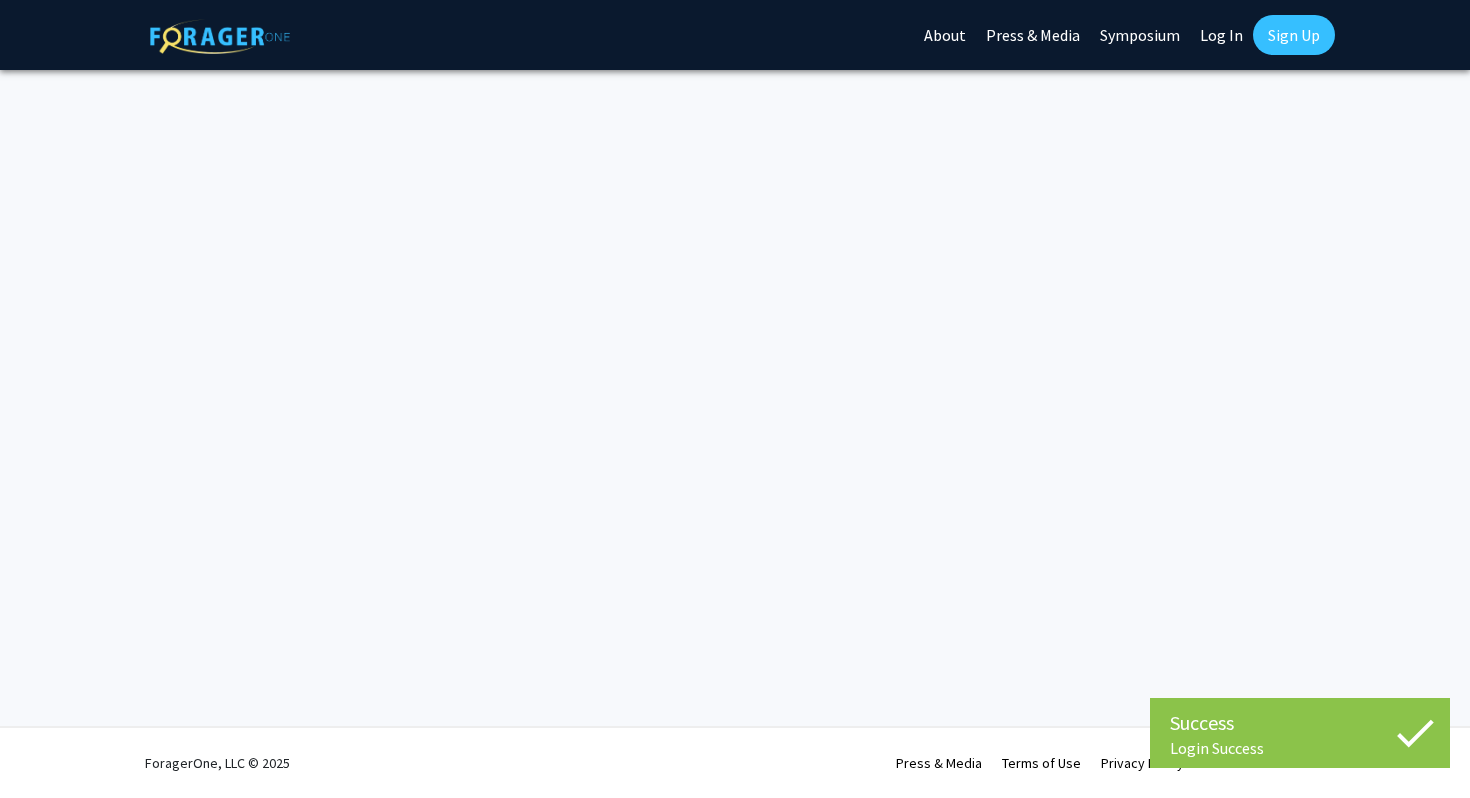scroll, scrollTop: 0, scrollLeft: 0, axis: both 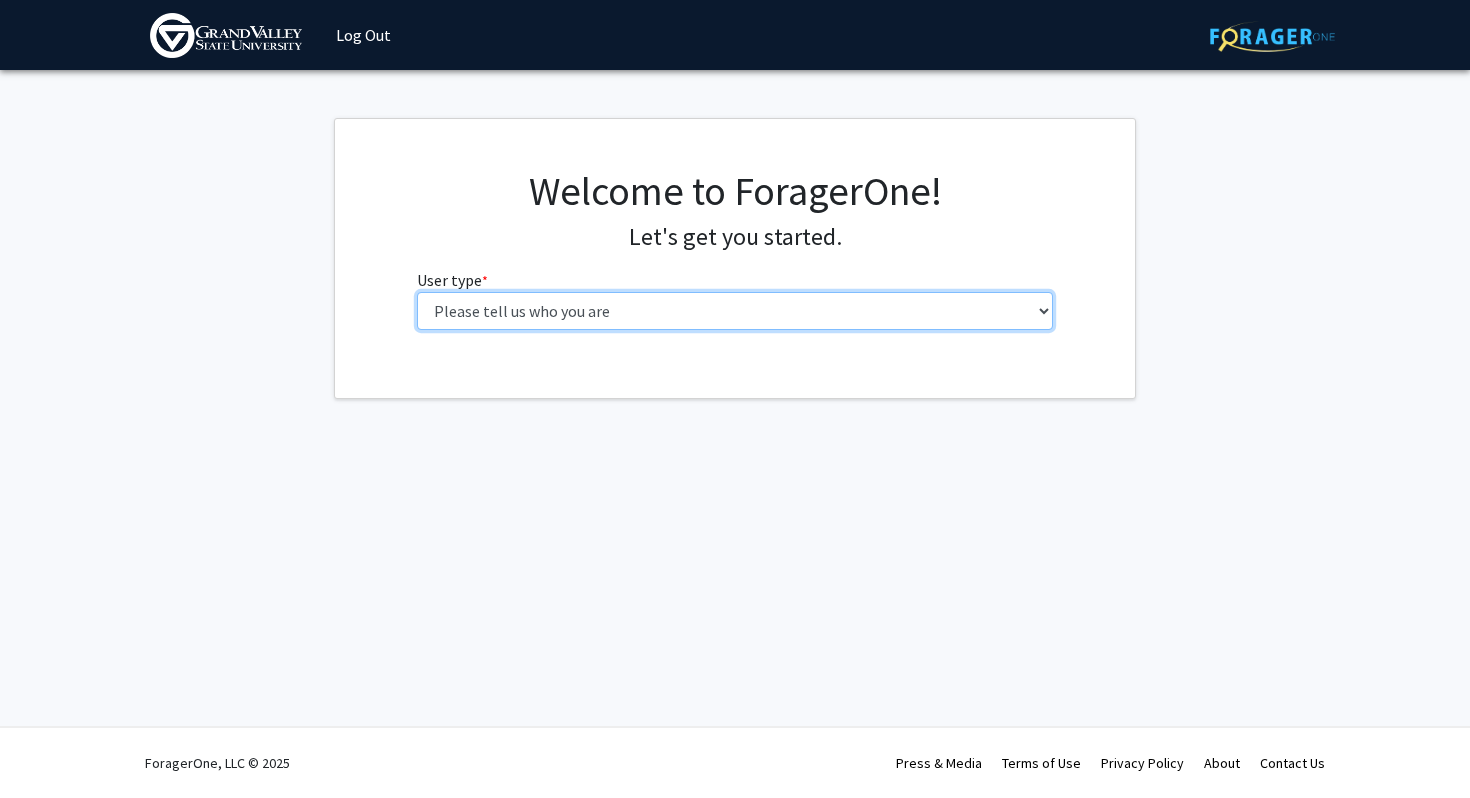 click on "Please tell us who you are  Undergraduate Student   Master's Student   Doctoral Candidate (PhD, MD, DMD, PharmD, etc.)   Postdoctoral Researcher / Research Staff / Medical Resident / Medical Fellow   Faculty   Administrative Staff" at bounding box center [735, 311] 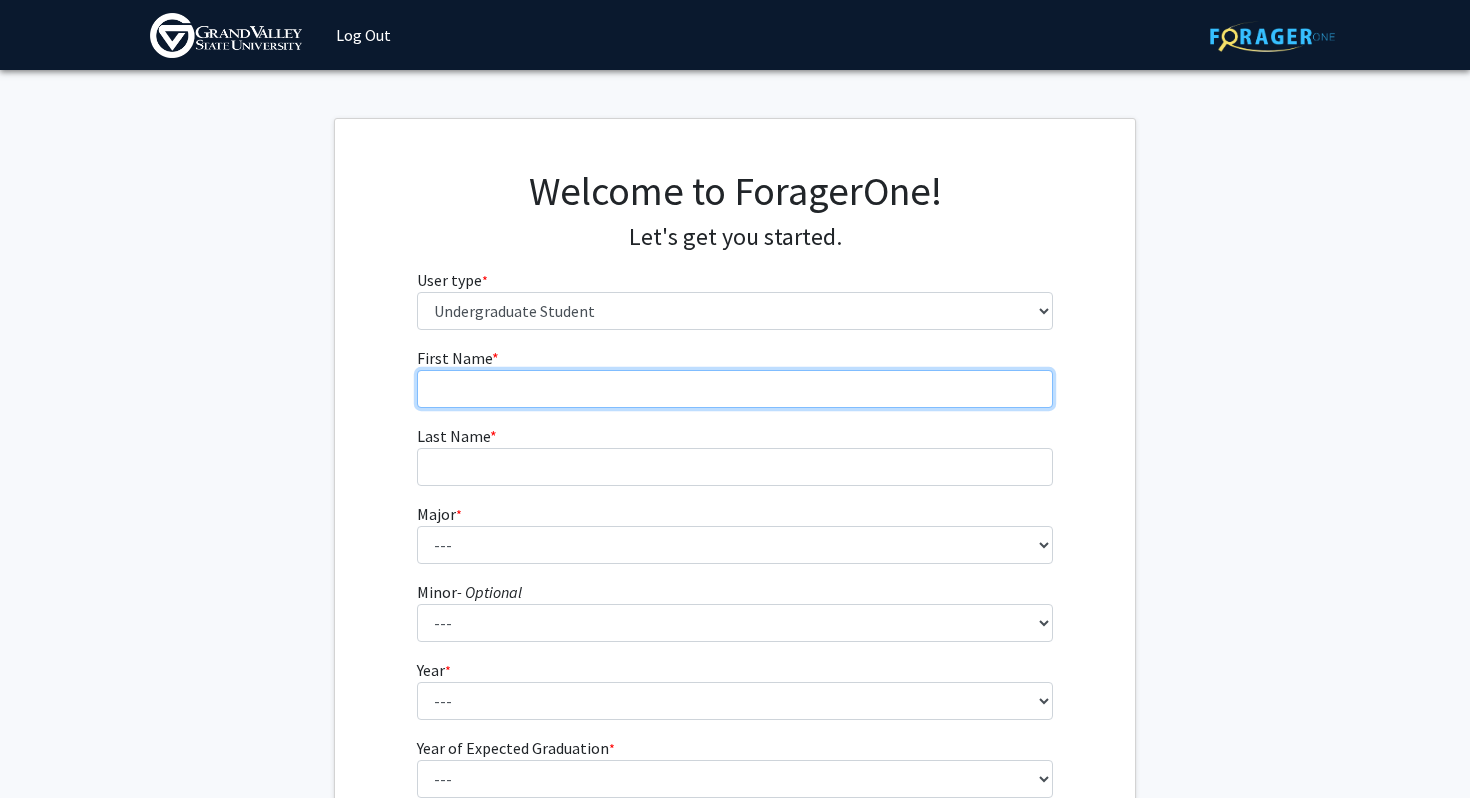 click on "First Name * required" at bounding box center [735, 389] 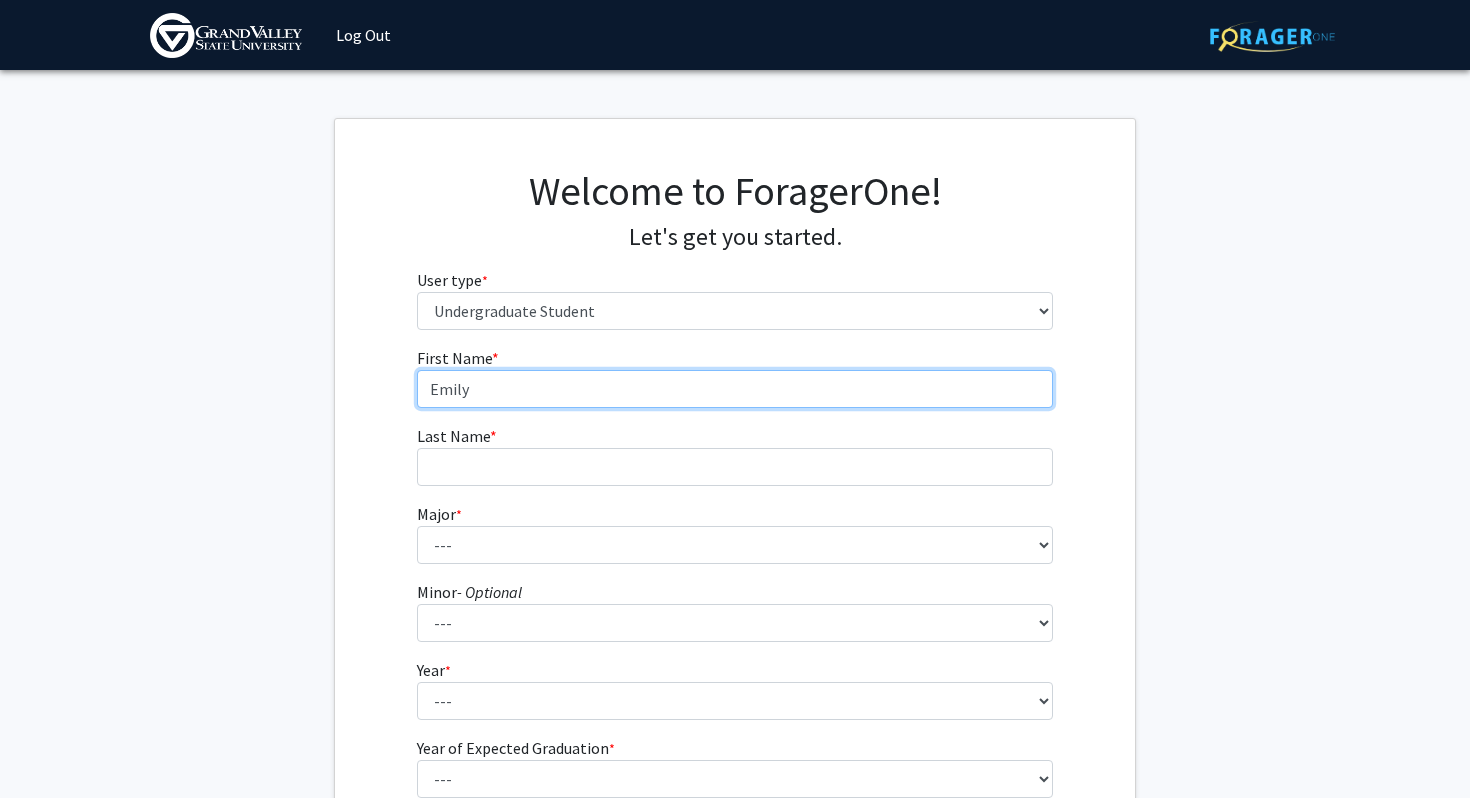 type on "Emily" 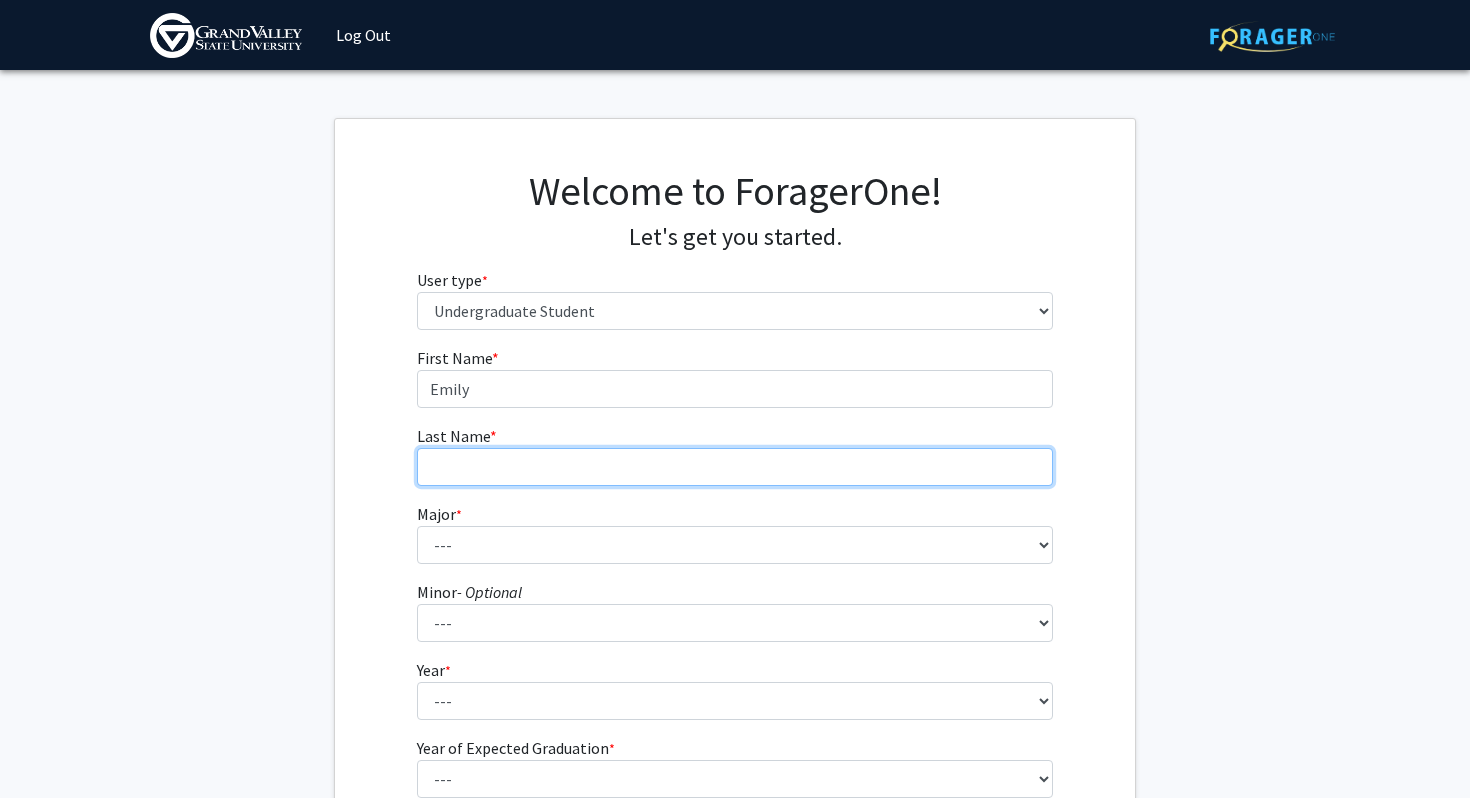 click on "Last Name * required" at bounding box center (735, 467) 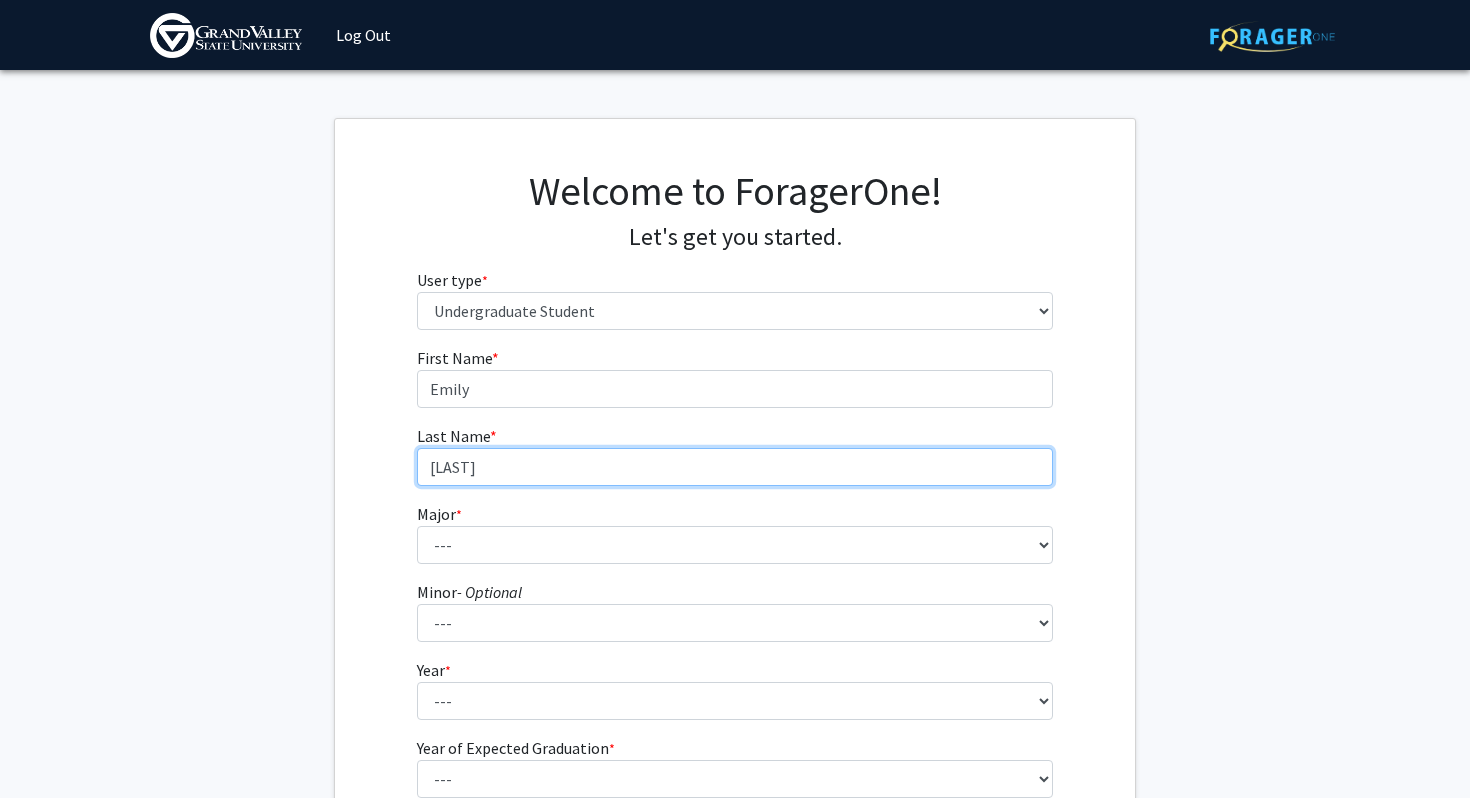 type on "[LAST]" 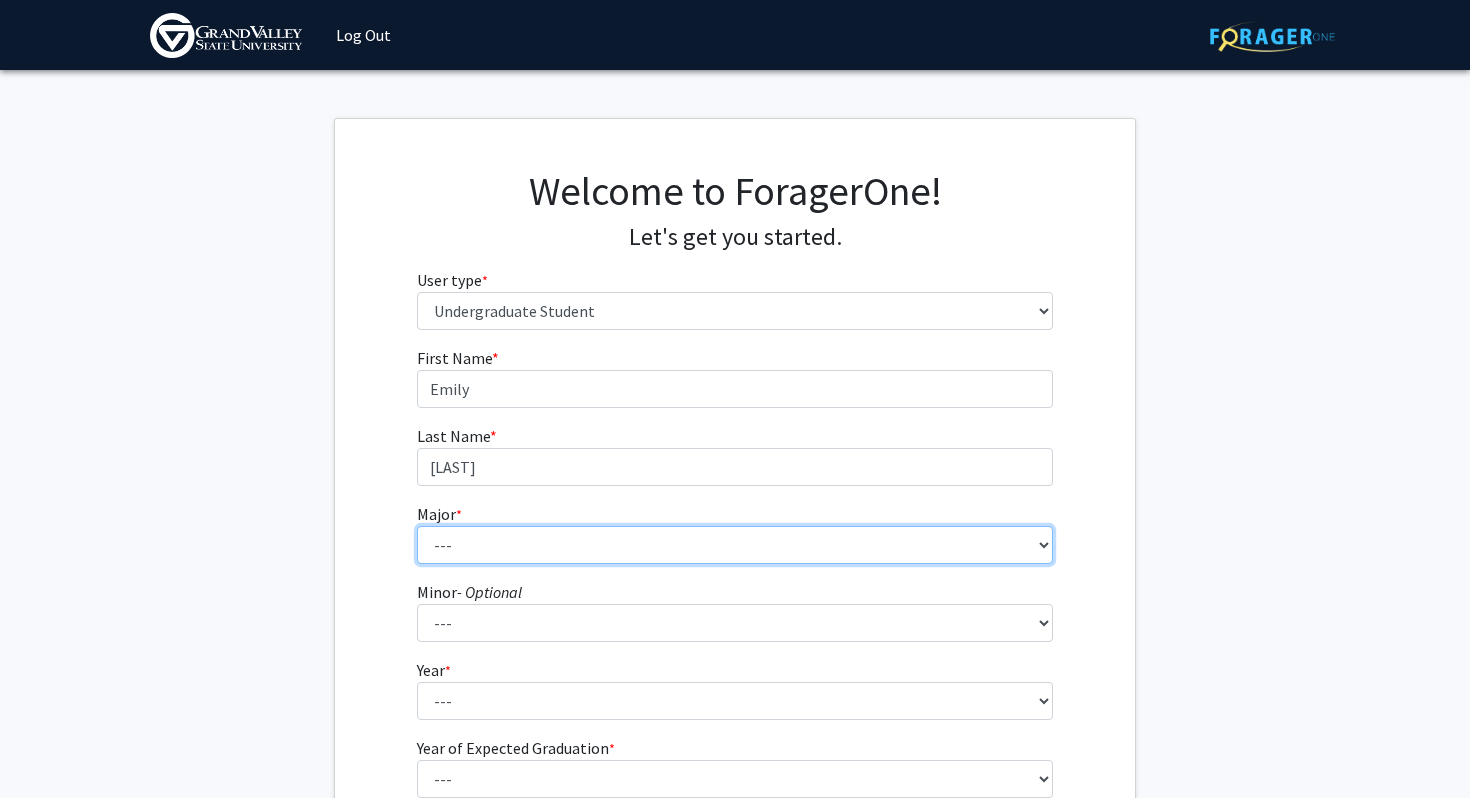 click on "---  Advertising and Public Relations   Allied Health Science   Anthropology   Applied Food and Nutrition   Art Education (Teacher Certification)   Art History   Behavioral Neuroscience   Biochemistry   Biology   Biomedical Sciences   Business Administration   Business Administration in Accounting   Business Administration in Business Economics   Business Administration in Finance   Business Administration in General Business   Business Administration in General Management   Business Administration in Human Resource Management   Business Administration in Management   Business Administration in Marketing   Business Administration in Operations Management   Business Administration in Supply Chain Management   Cardiovascular Sonography   Cell and Molecular Biology   Chemistry   Classics   Communication Sciences and Disorders   Communication Studies   Computer Science   Criminal Justice   Cybersecurity   Dance   Diagnostic Medical Sonography   Earth Science   Economics   Engineering   English   Exercise Science" at bounding box center [735, 545] 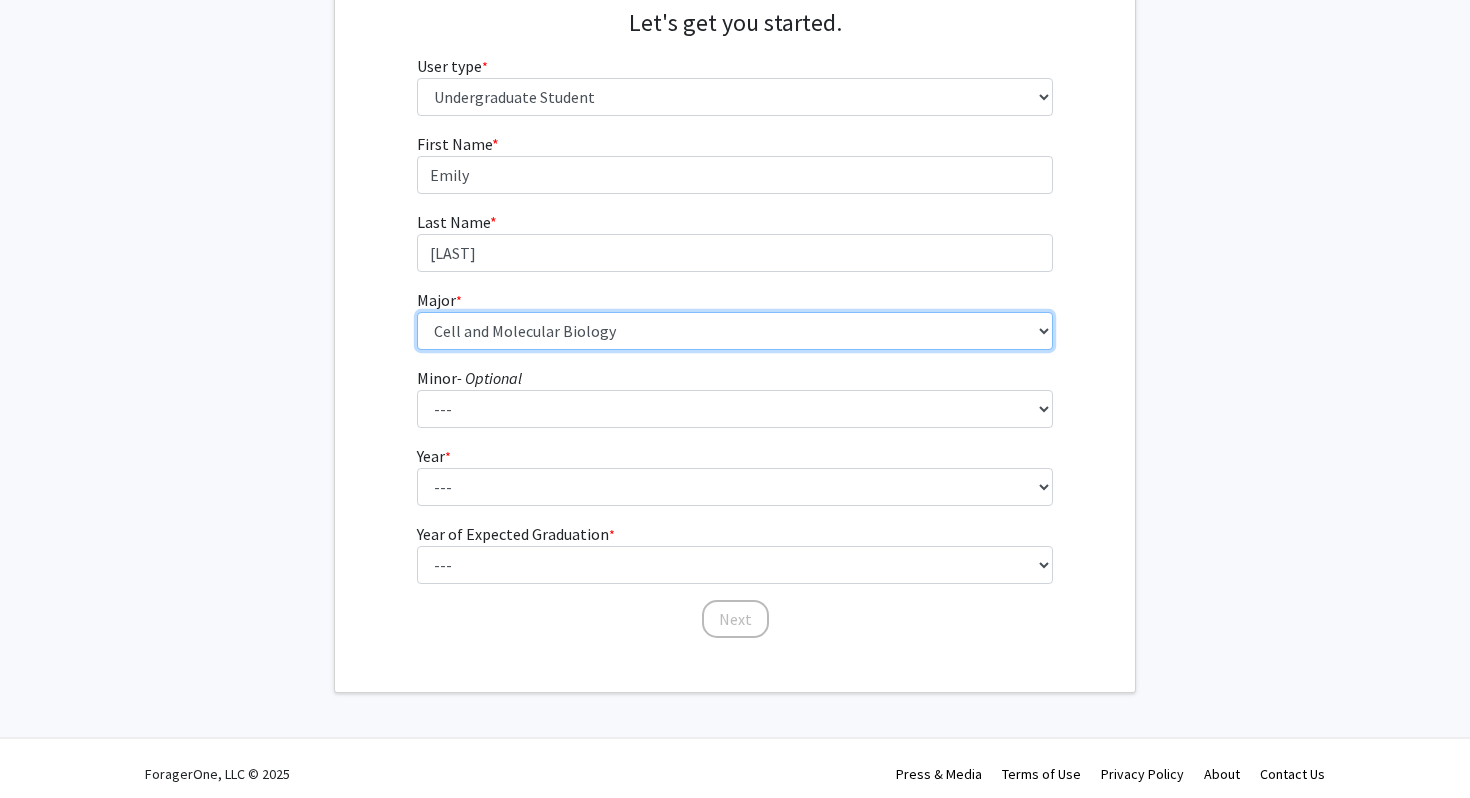 scroll, scrollTop: 225, scrollLeft: 0, axis: vertical 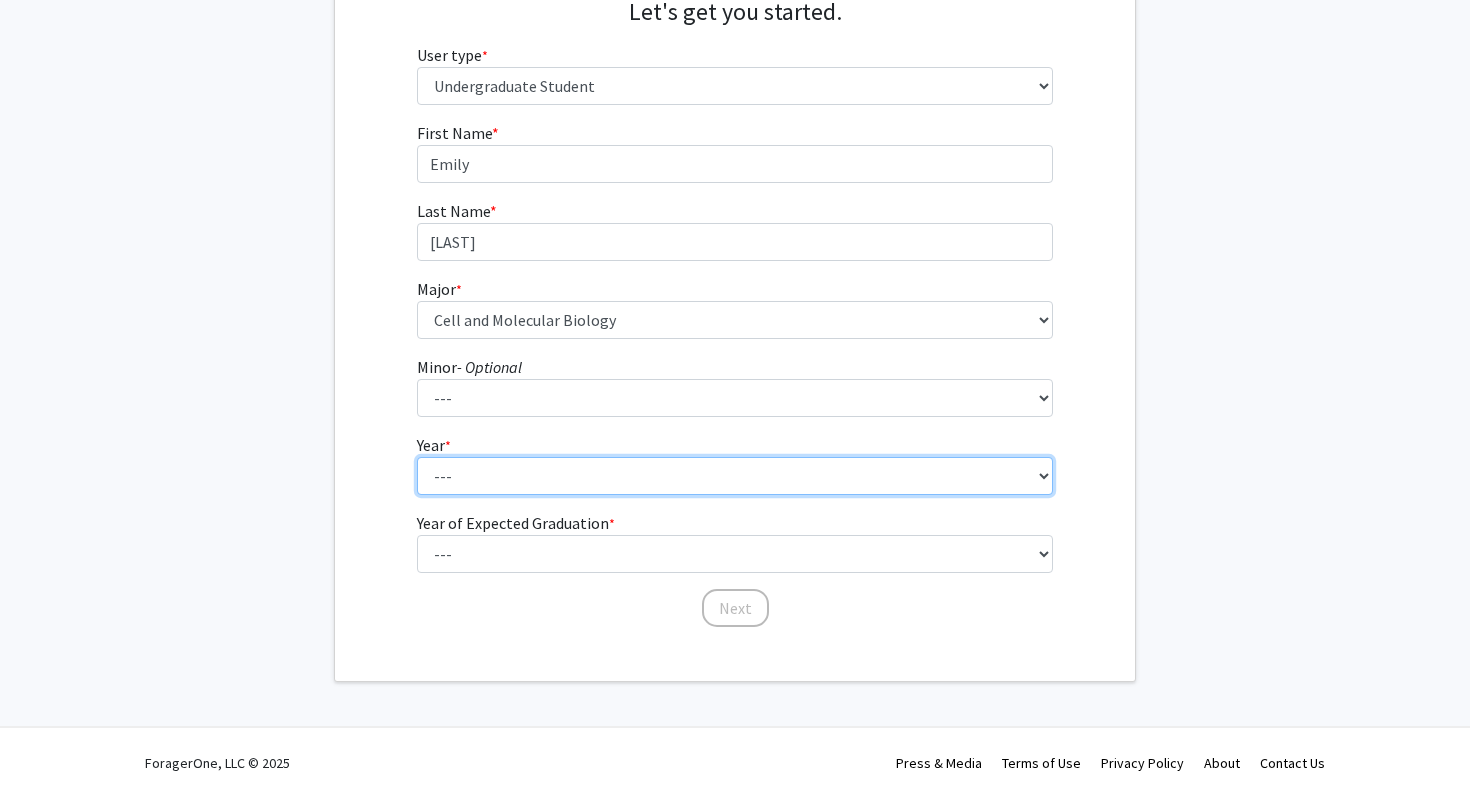click on "---  First-year   Sophomore   Junior   Senior   Postbaccalaureate Certificate" at bounding box center [735, 476] 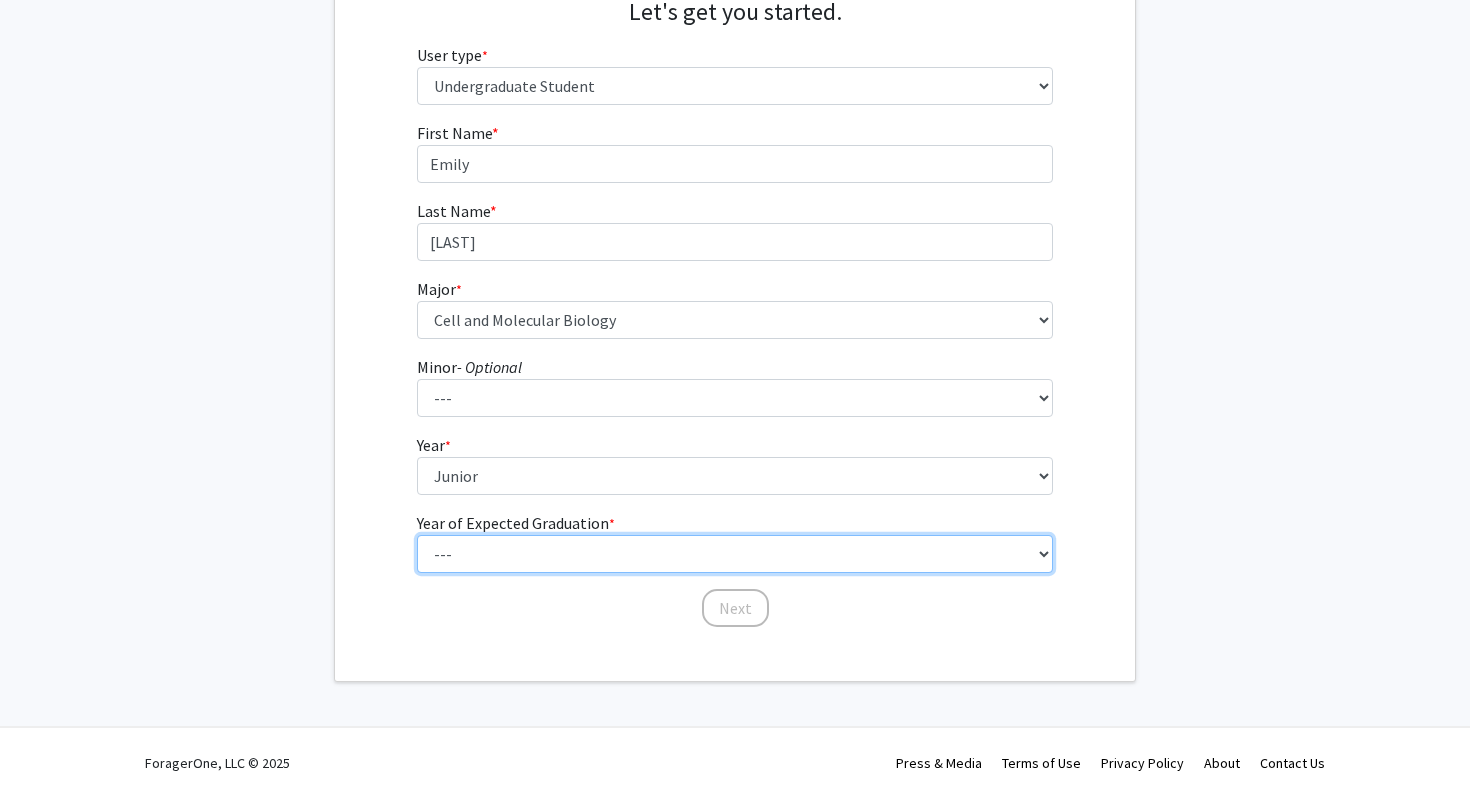 click on "---  2025   2026   2027   2028   2029   2030   2031   2032   2033   2034" at bounding box center (735, 554) 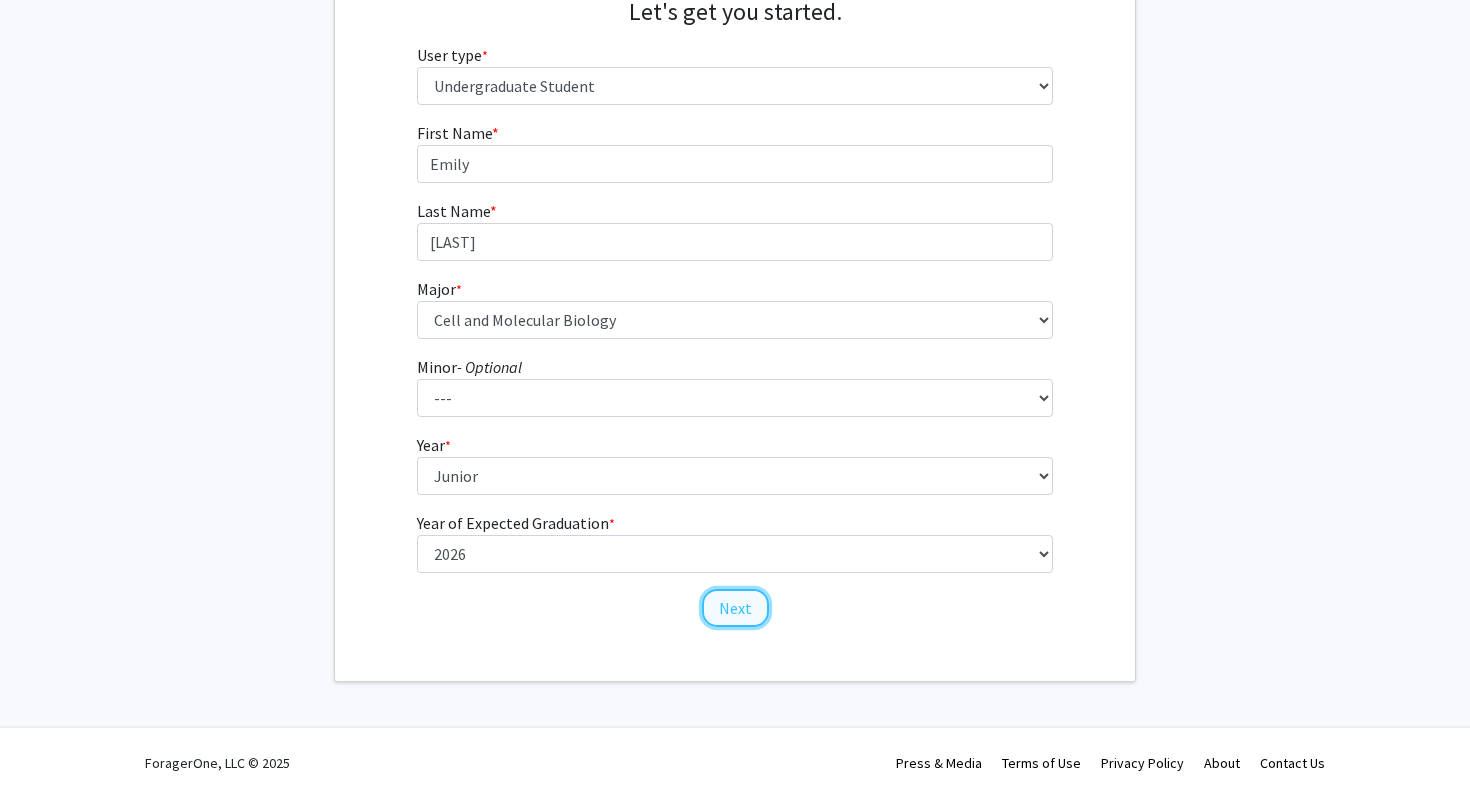 click on "Next" 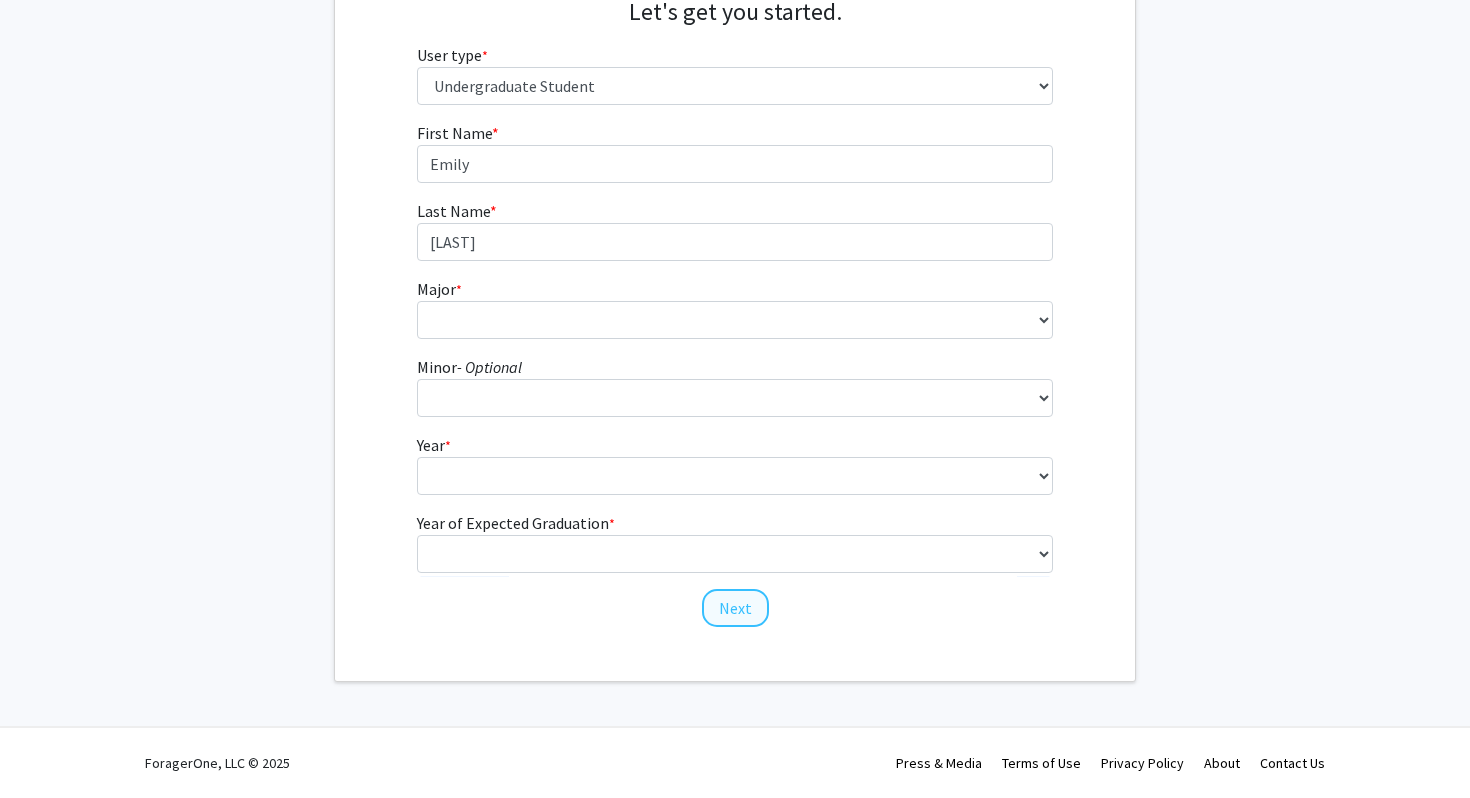 scroll, scrollTop: 0, scrollLeft: 0, axis: both 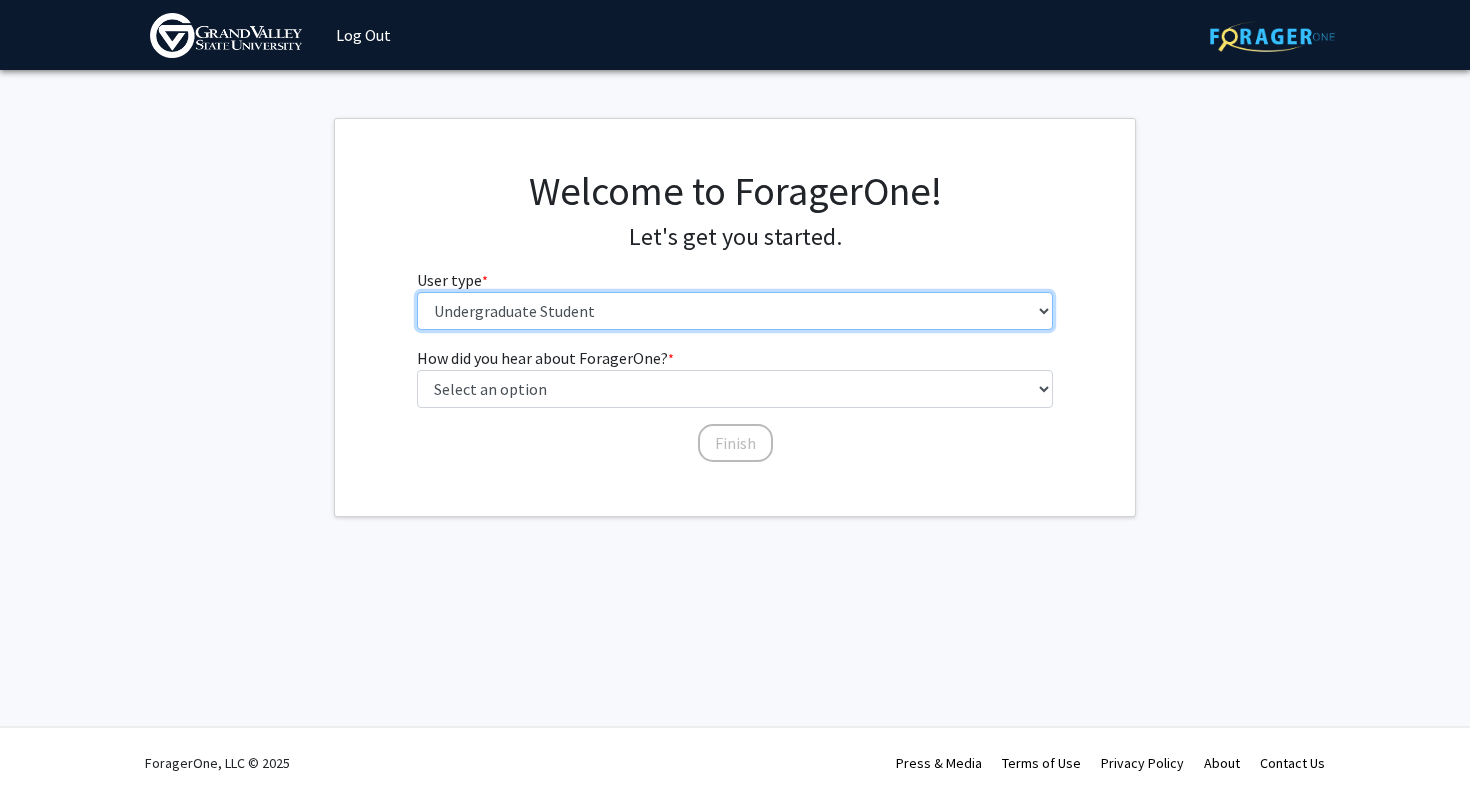 click on "Please tell us who you are  Undergraduate Student   Master's Student   Doctoral Candidate (PhD, MD, DMD, PharmD, etc.)   Postdoctoral Researcher / Research Staff / Medical Resident / Medical Fellow   Faculty   Administrative Staff" at bounding box center [735, 311] 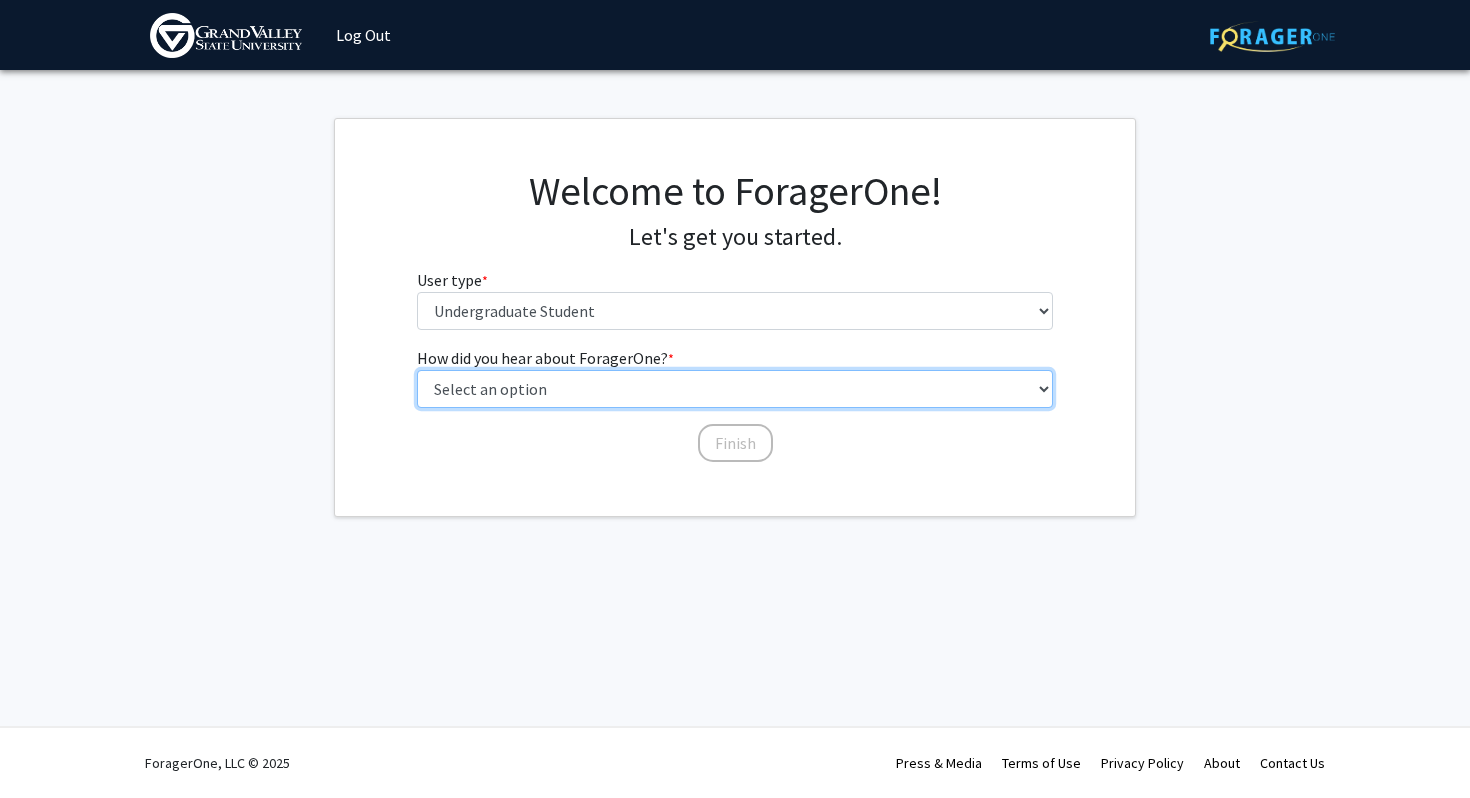 click on "Select an option  Peer/student recommendation   Faculty/staff recommendation   University website   University email or newsletter   Other" at bounding box center (735, 389) 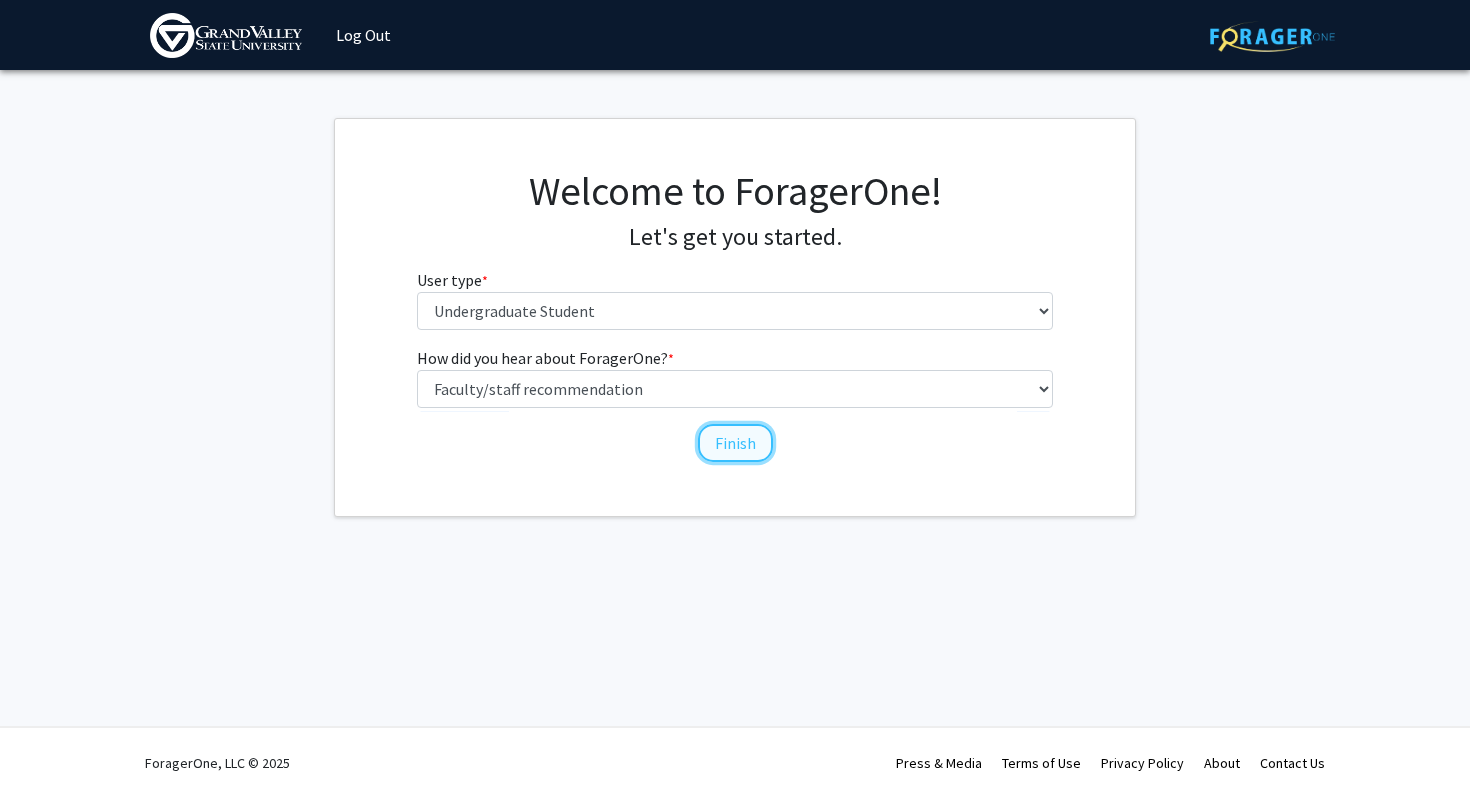 click on "Finish" 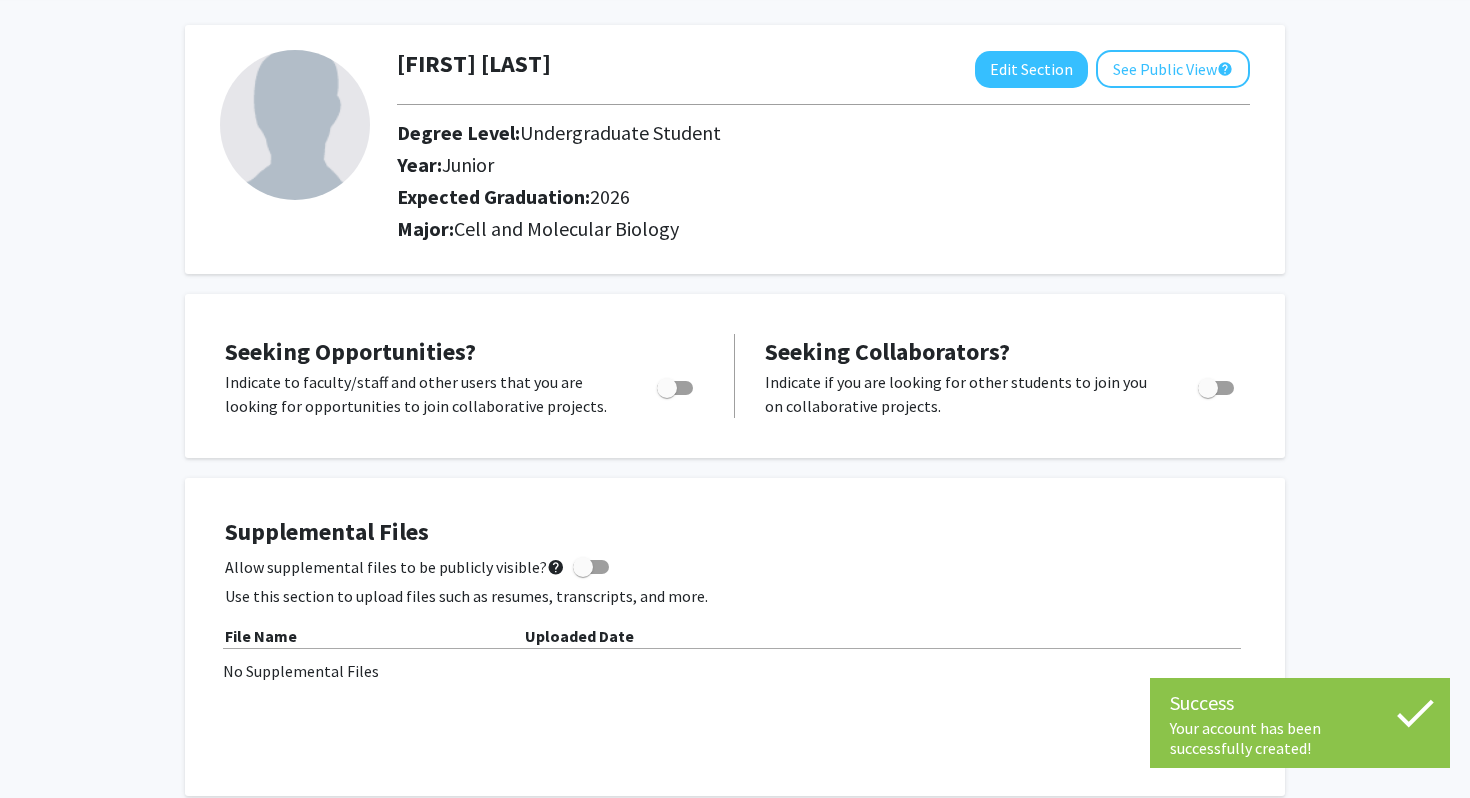 scroll, scrollTop: 86, scrollLeft: 0, axis: vertical 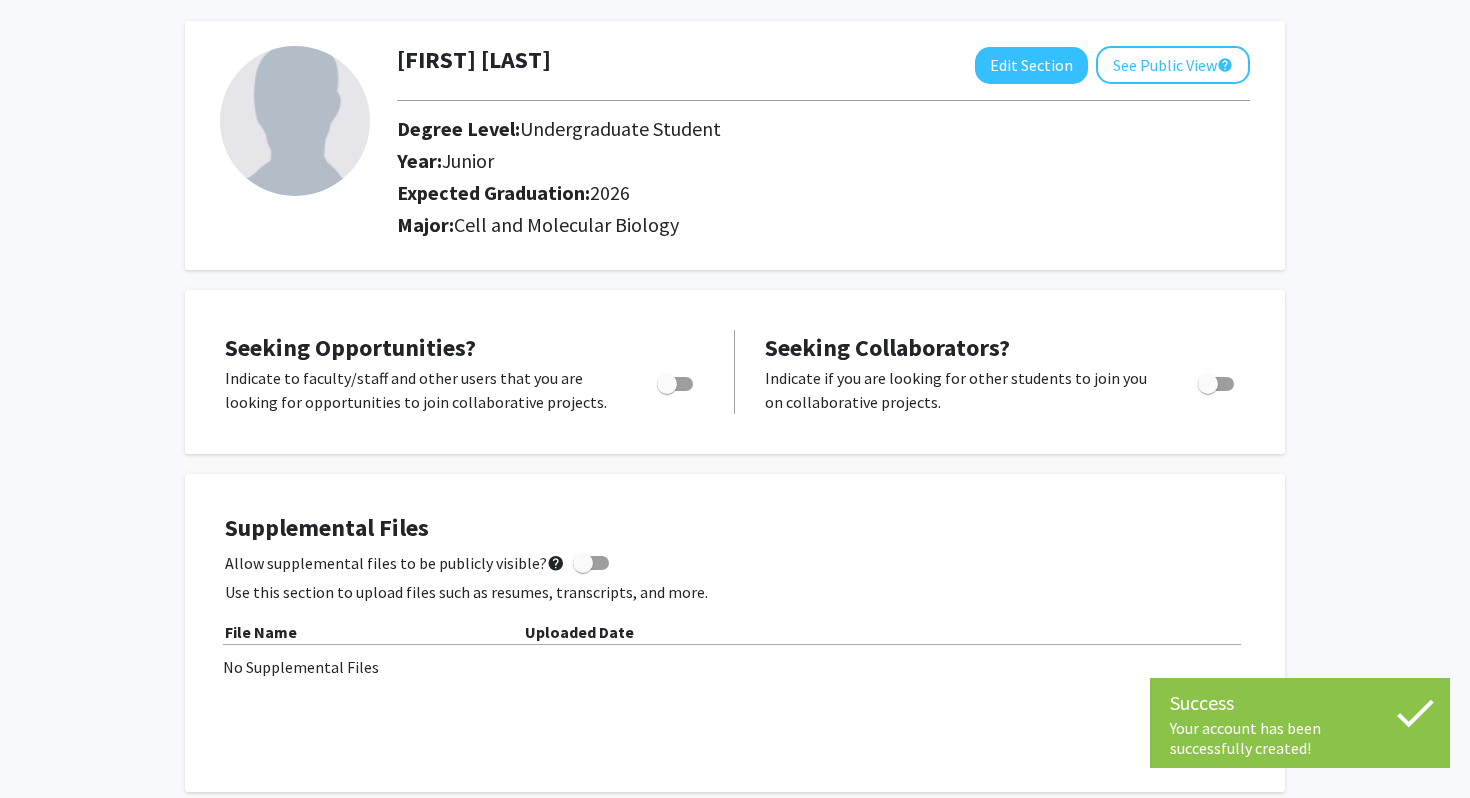 click at bounding box center (667, 384) 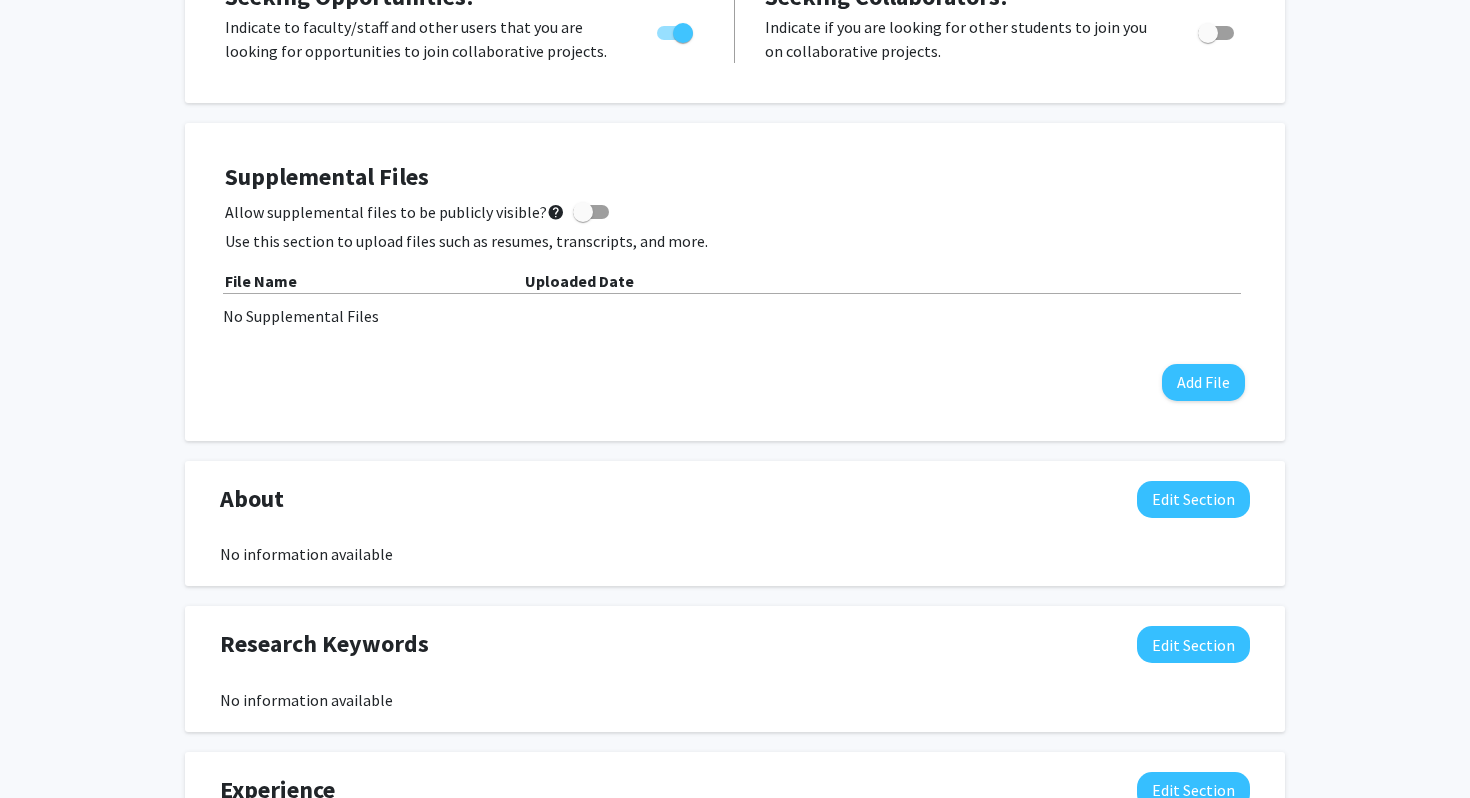 scroll, scrollTop: 438, scrollLeft: 0, axis: vertical 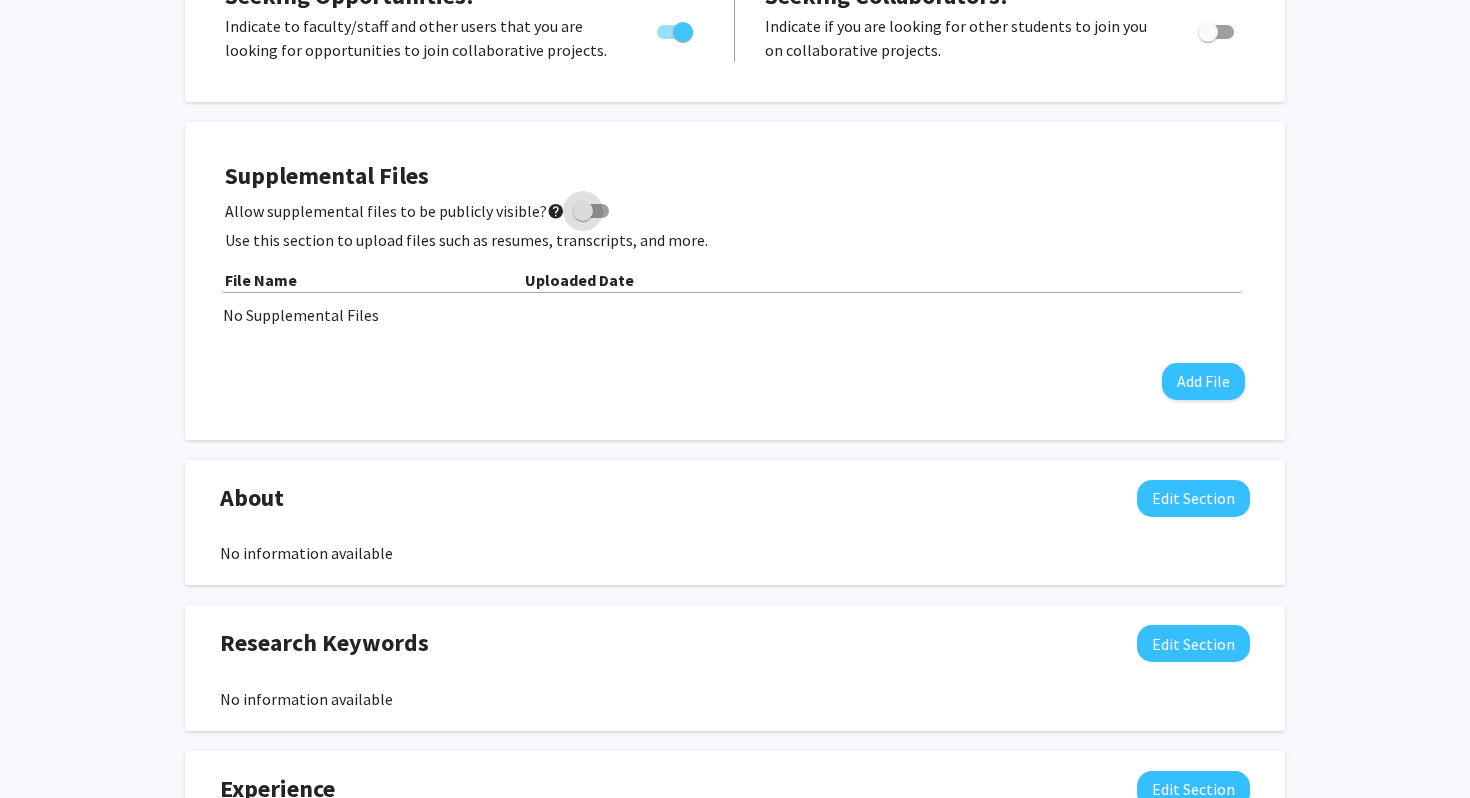 click at bounding box center [583, 211] 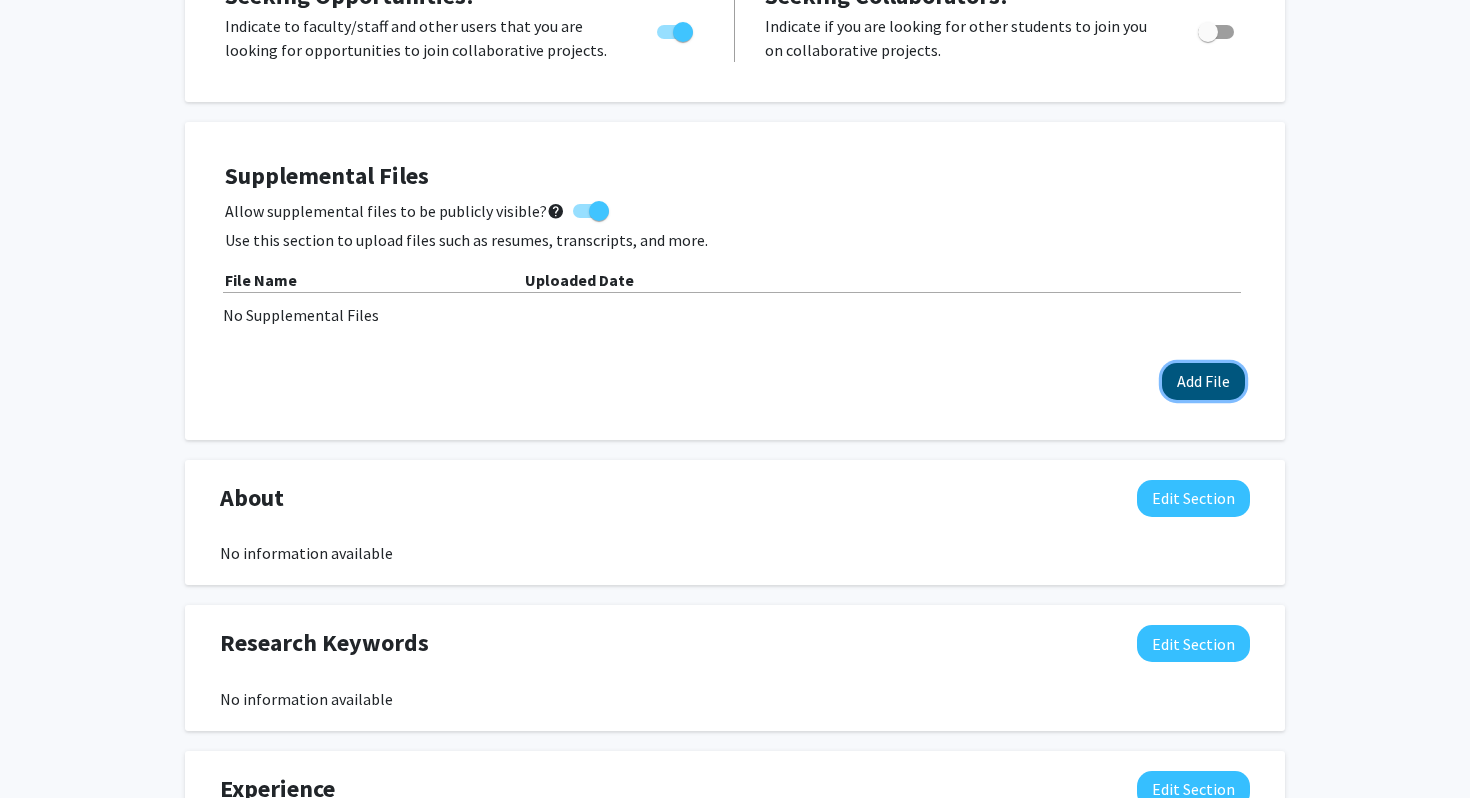 click on "Add File" 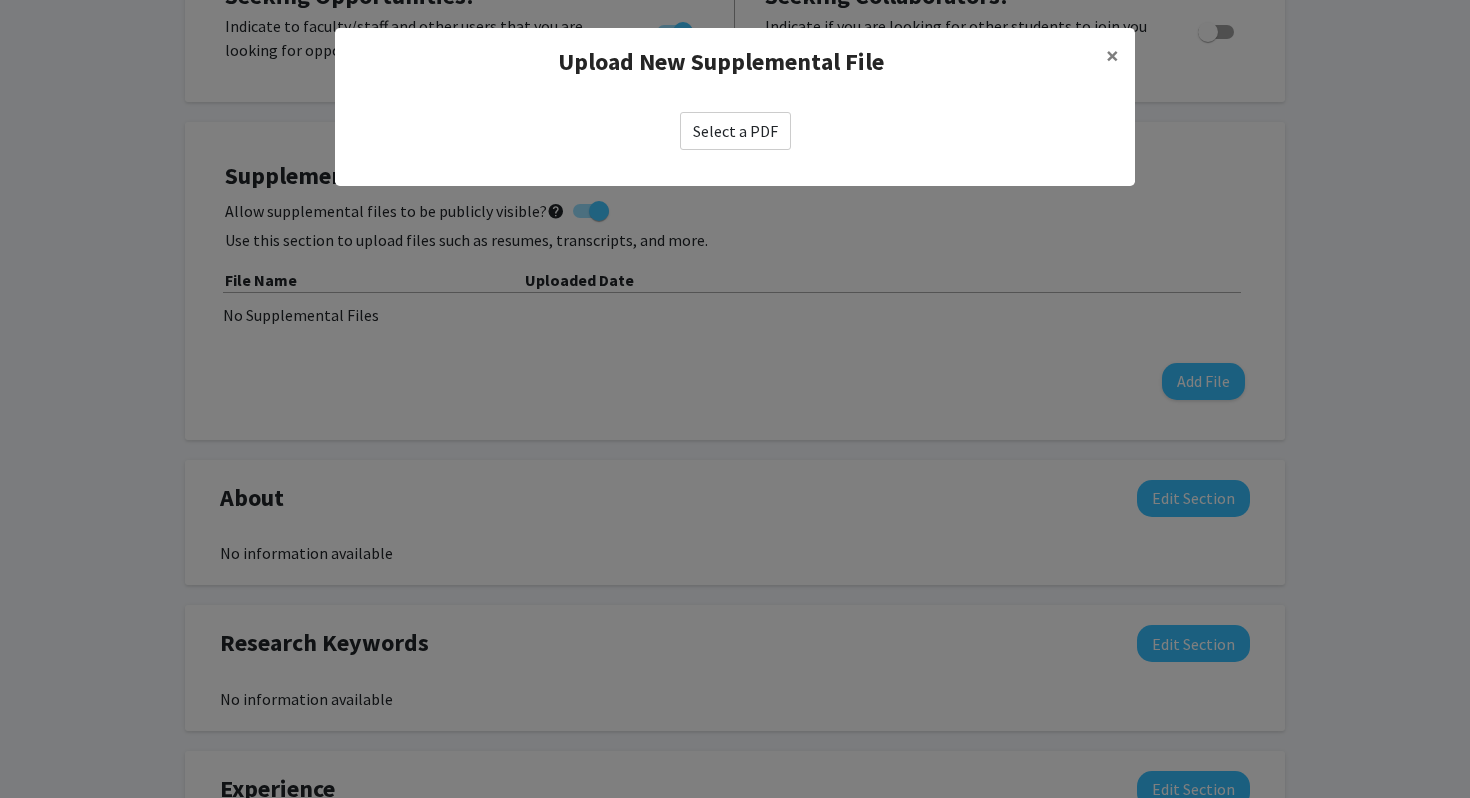 click on "Select a PDF" 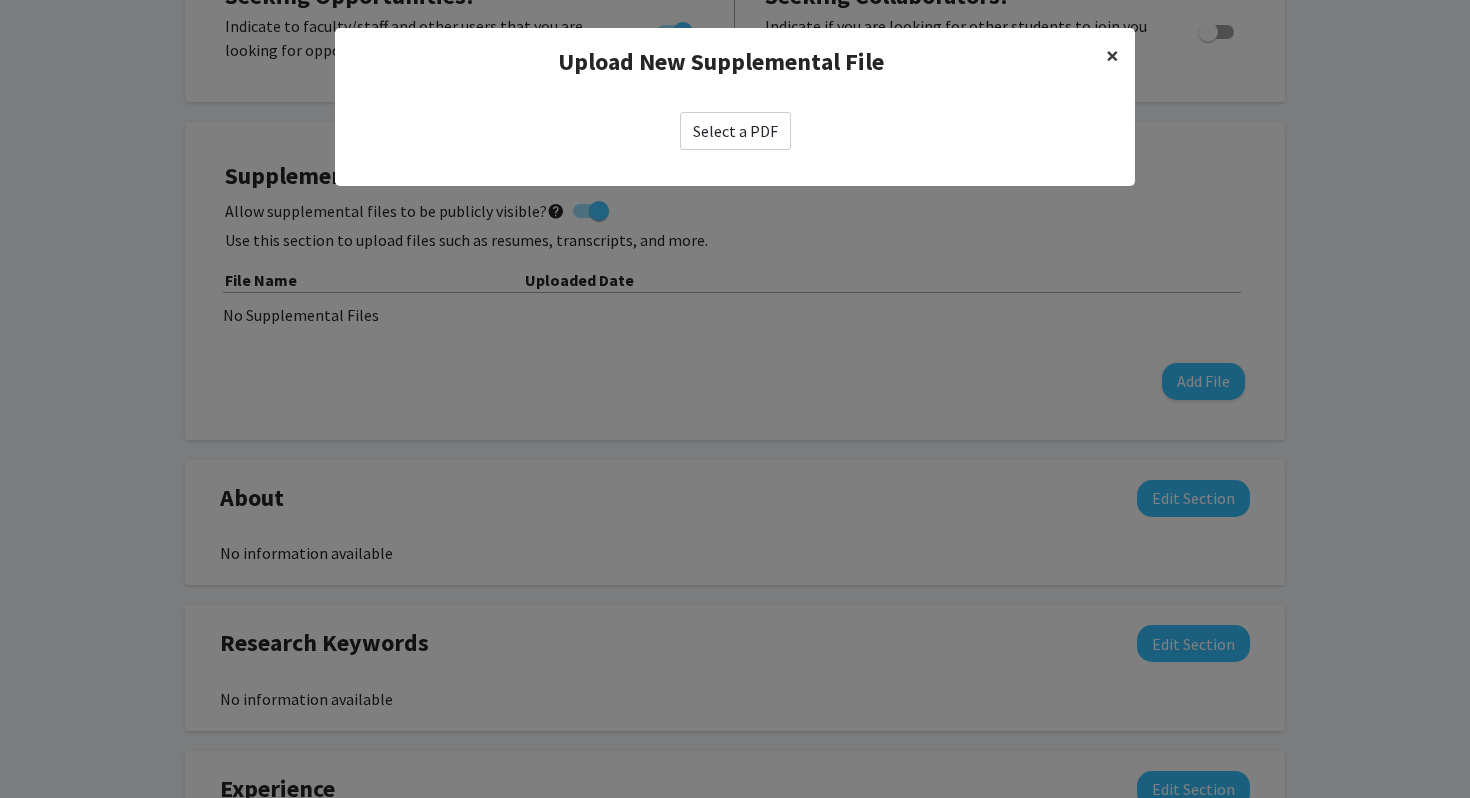 click on "×" 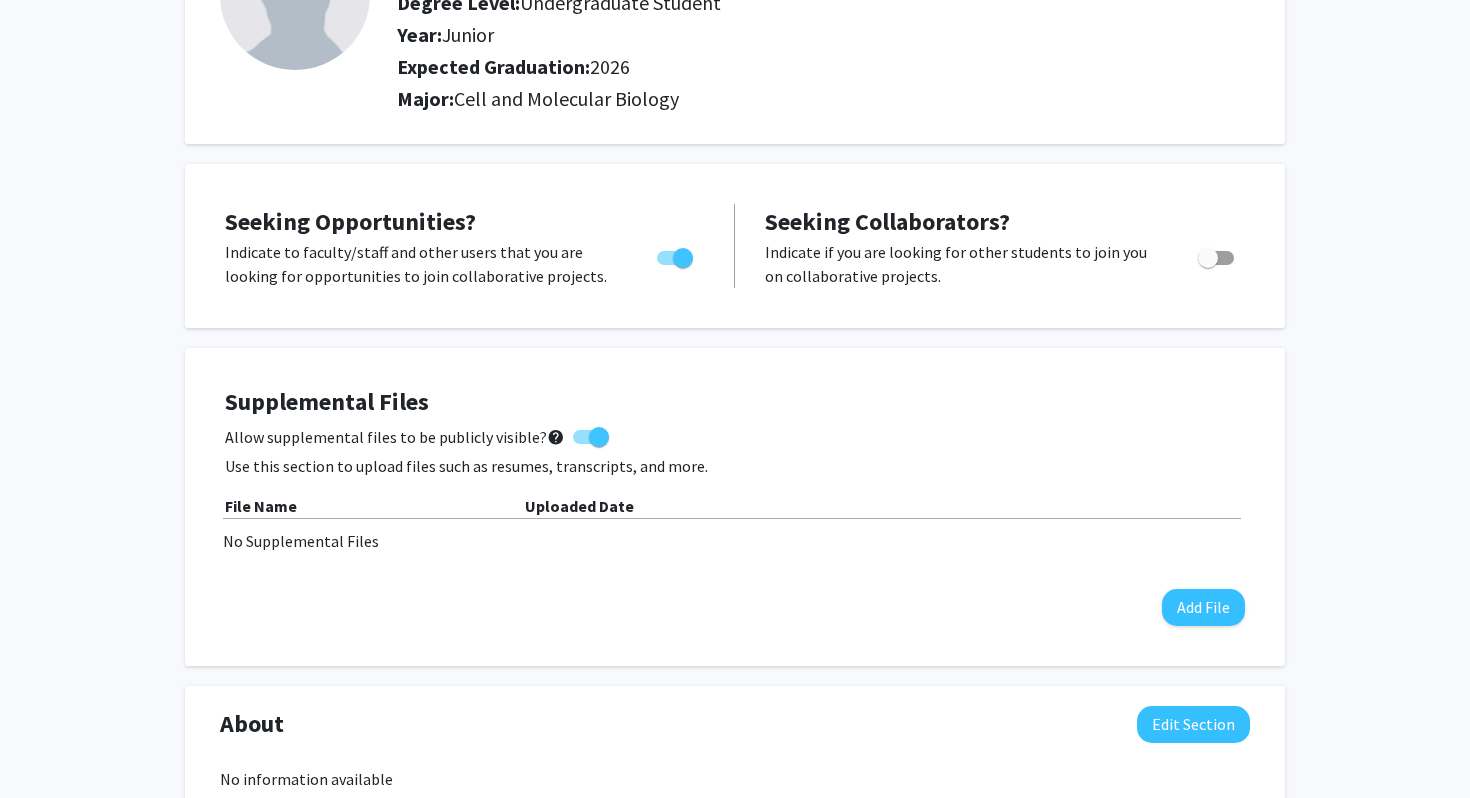 scroll, scrollTop: 215, scrollLeft: 0, axis: vertical 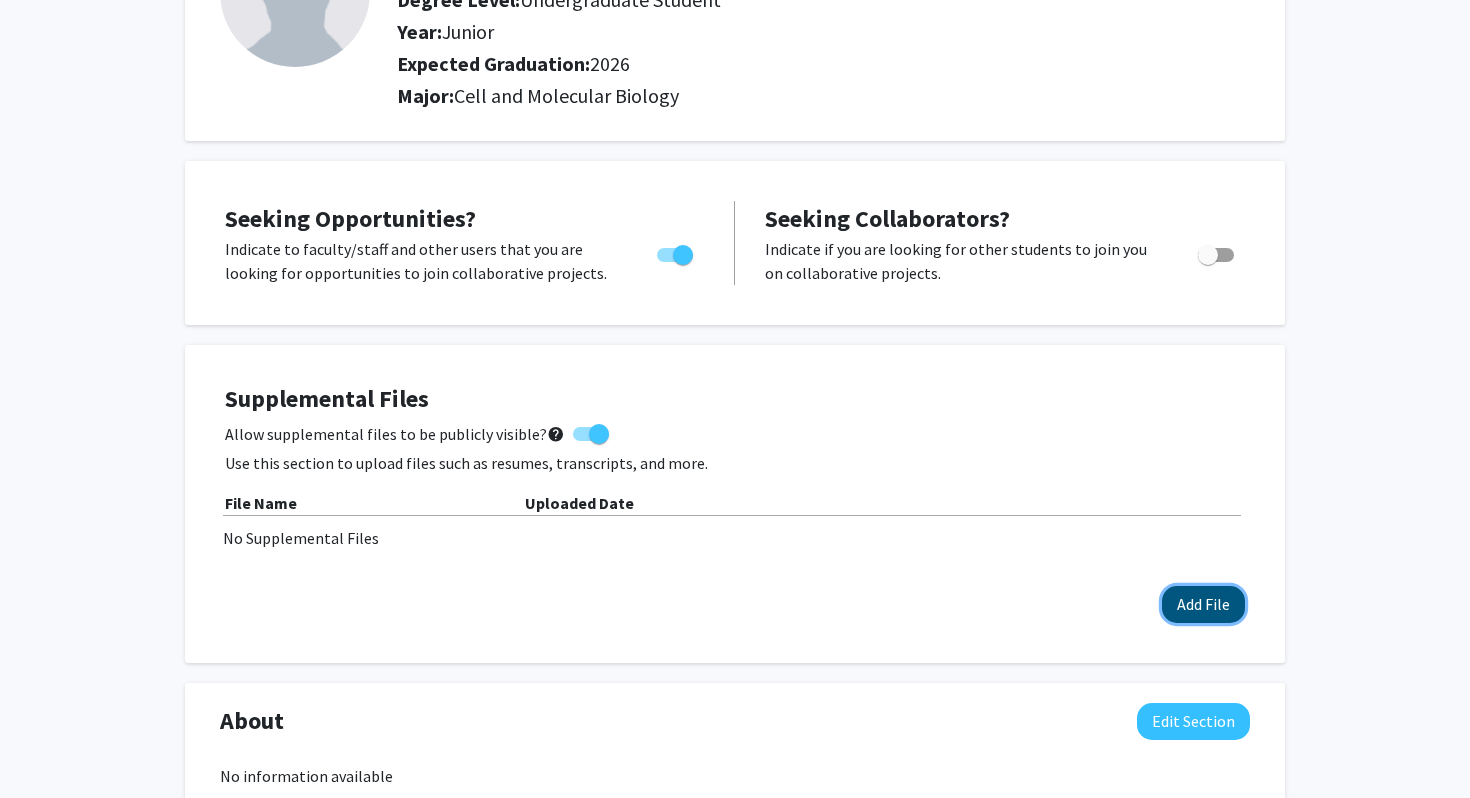 click on "Add File" 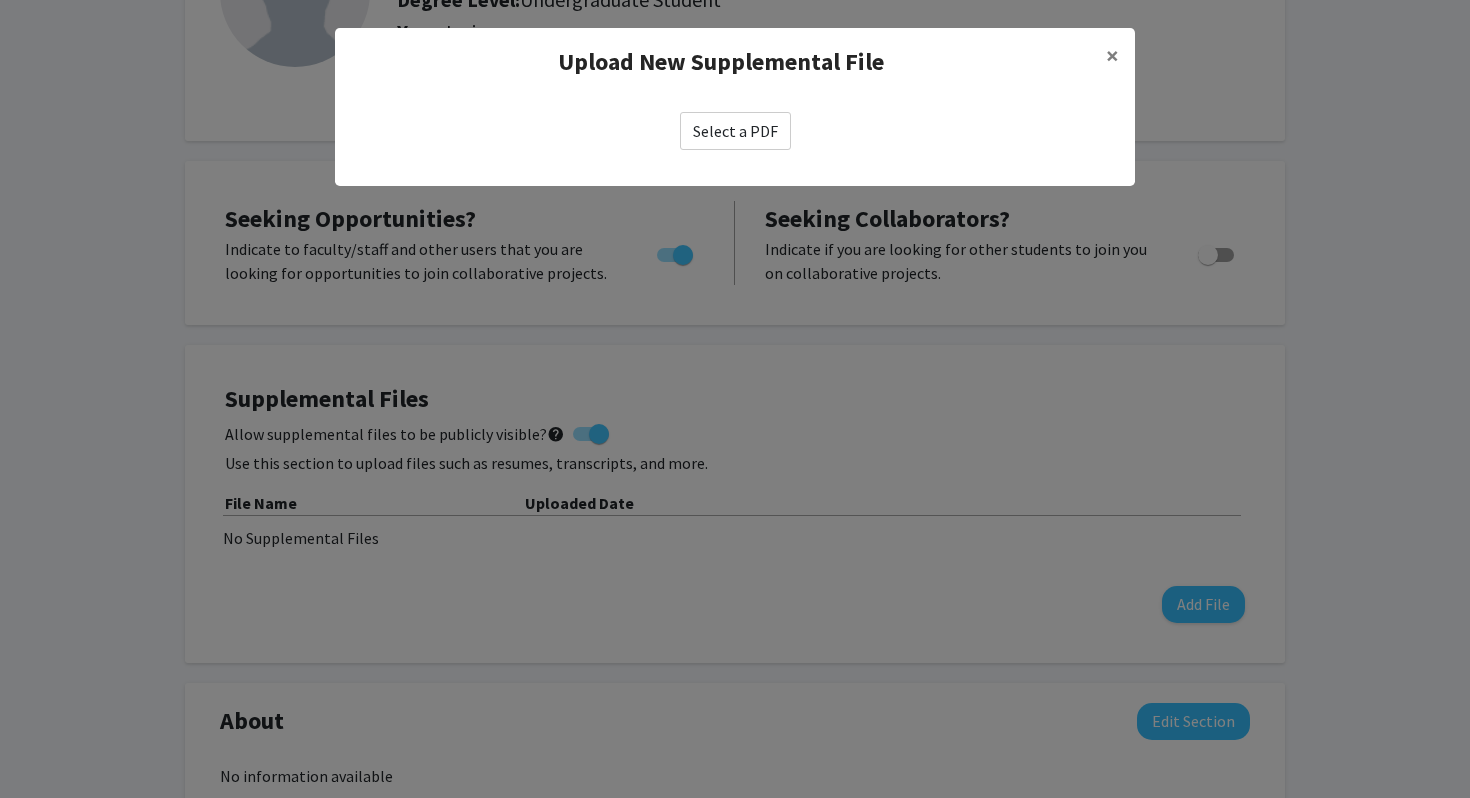 click on "Select a PDF" 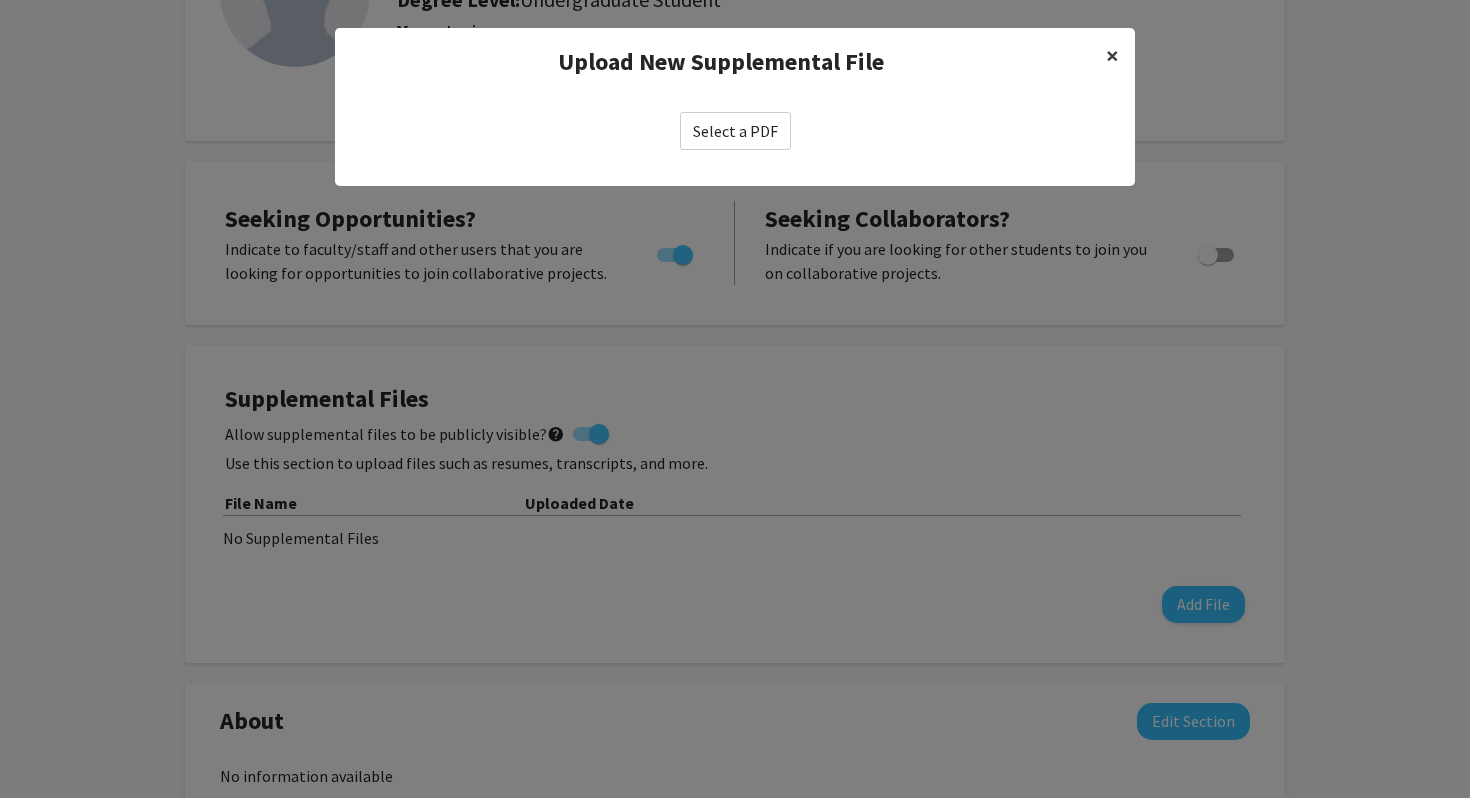 click on "×" 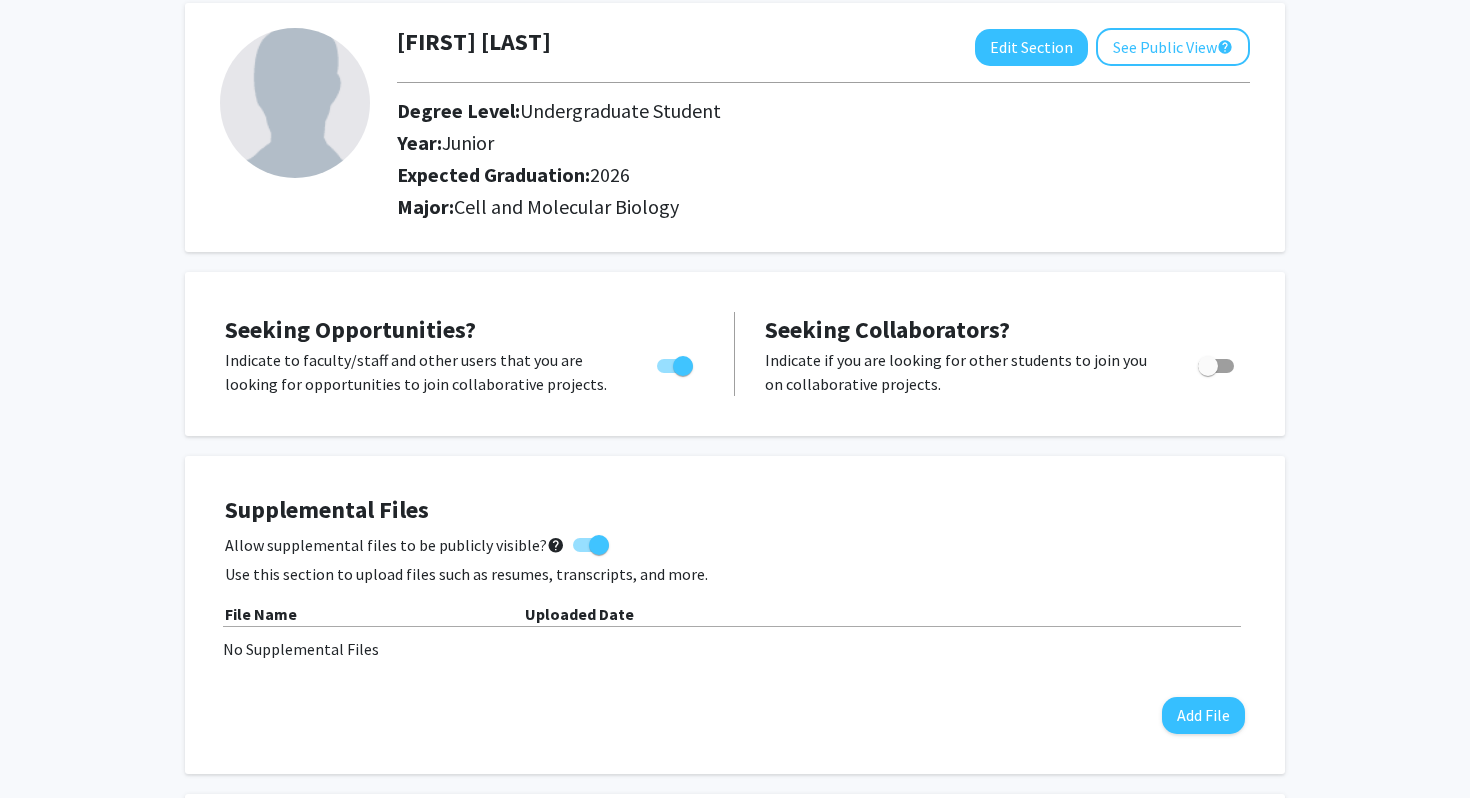 scroll, scrollTop: 0, scrollLeft: 0, axis: both 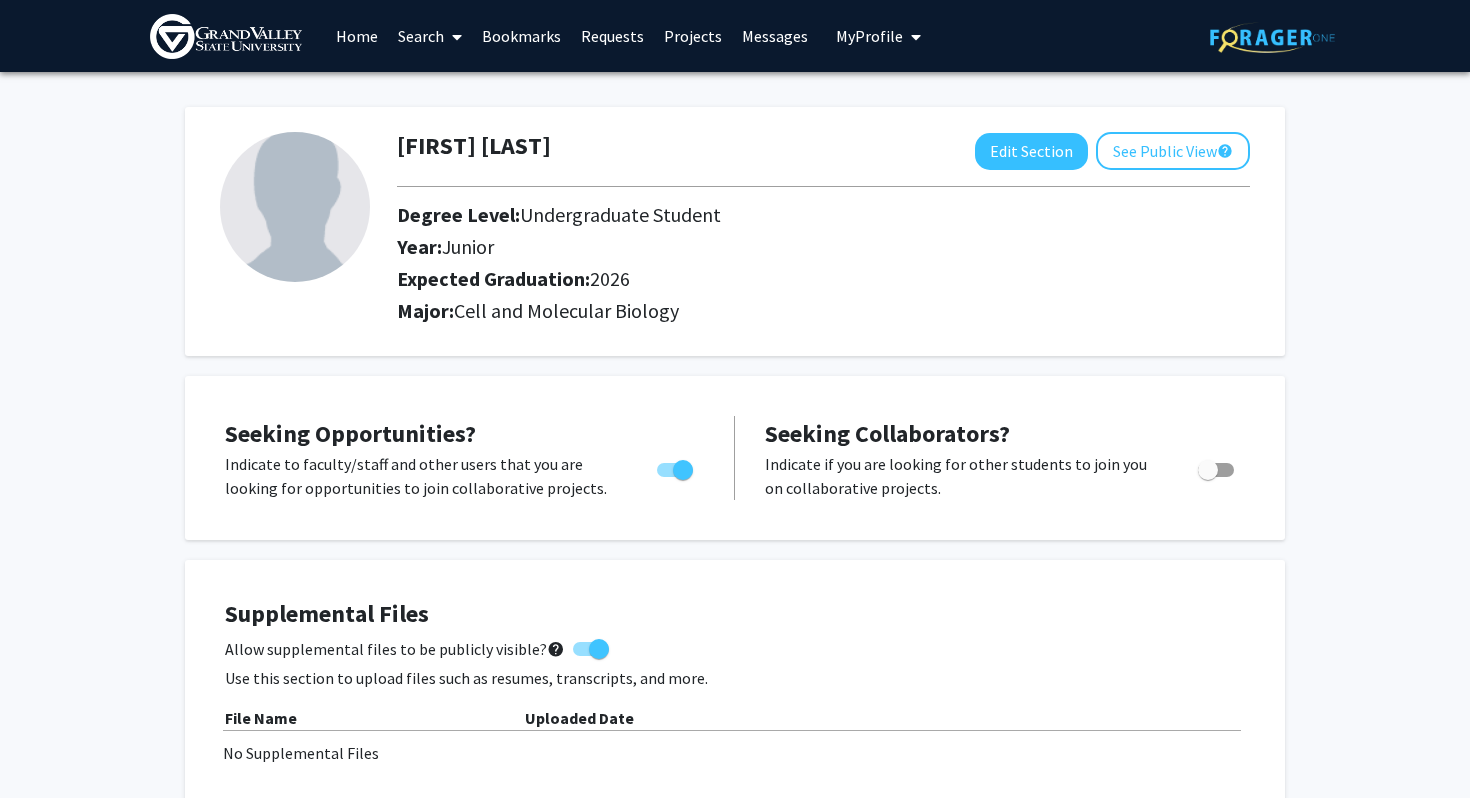 click on "Home" at bounding box center [357, 36] 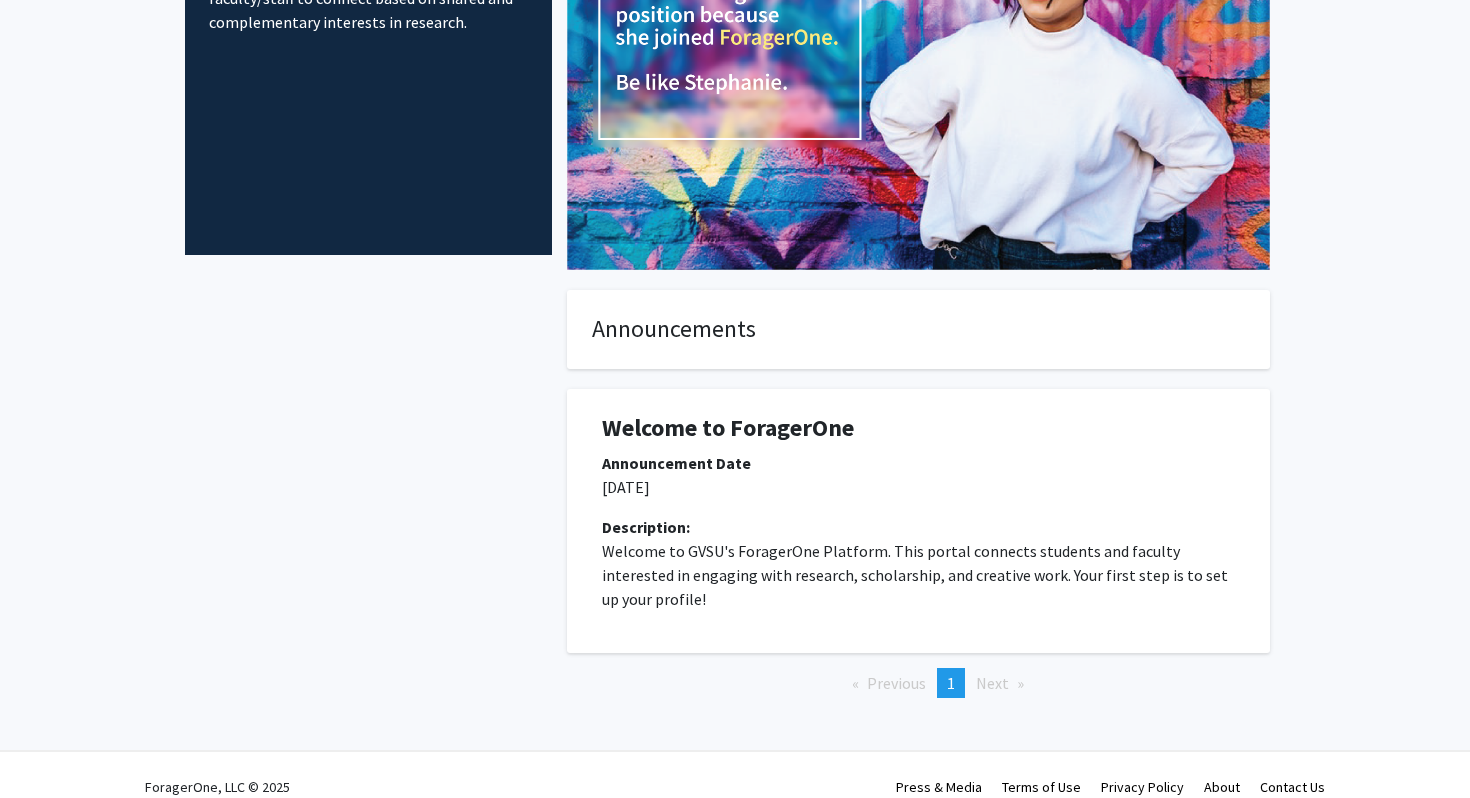 scroll, scrollTop: 290, scrollLeft: 0, axis: vertical 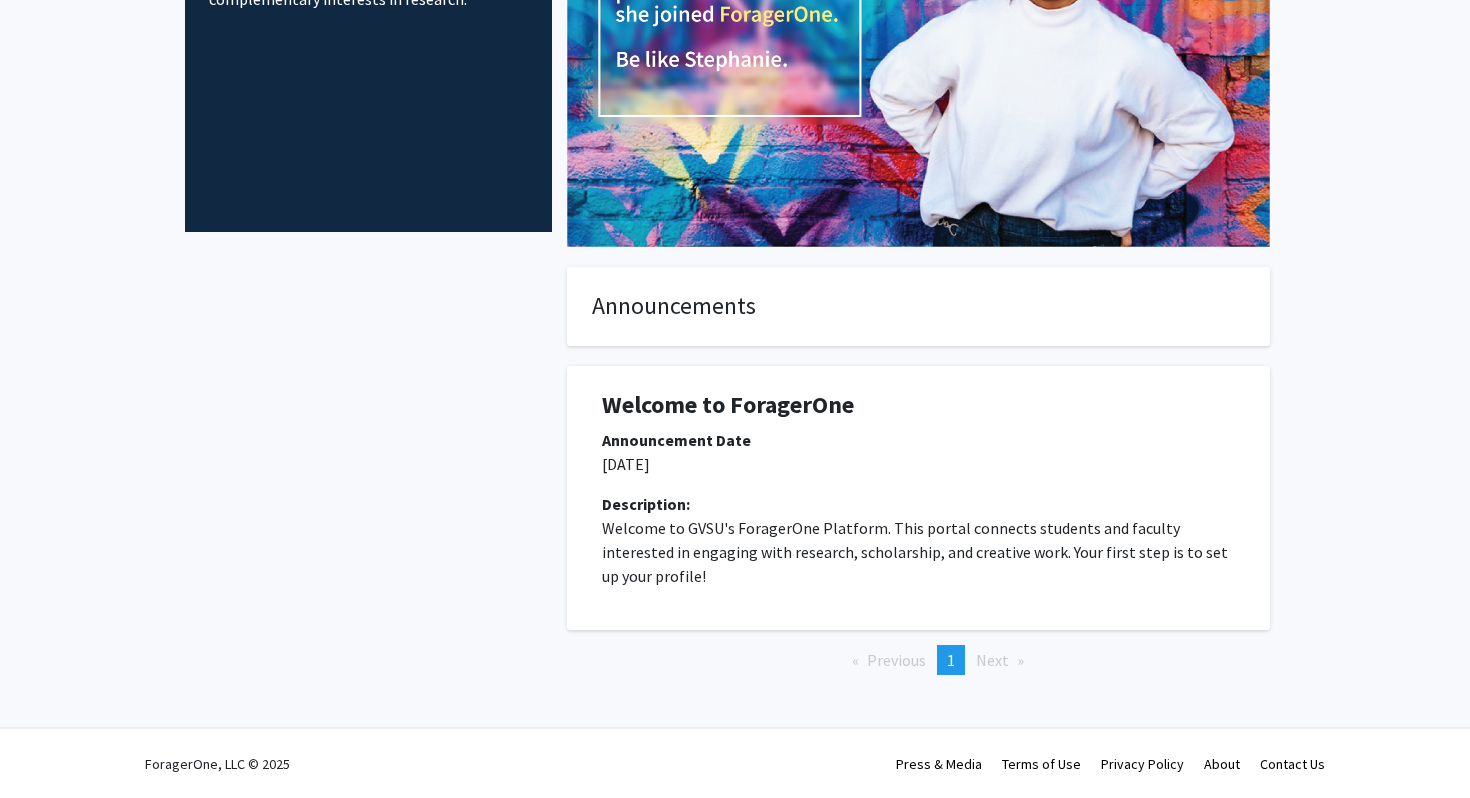 click on "Next  page" 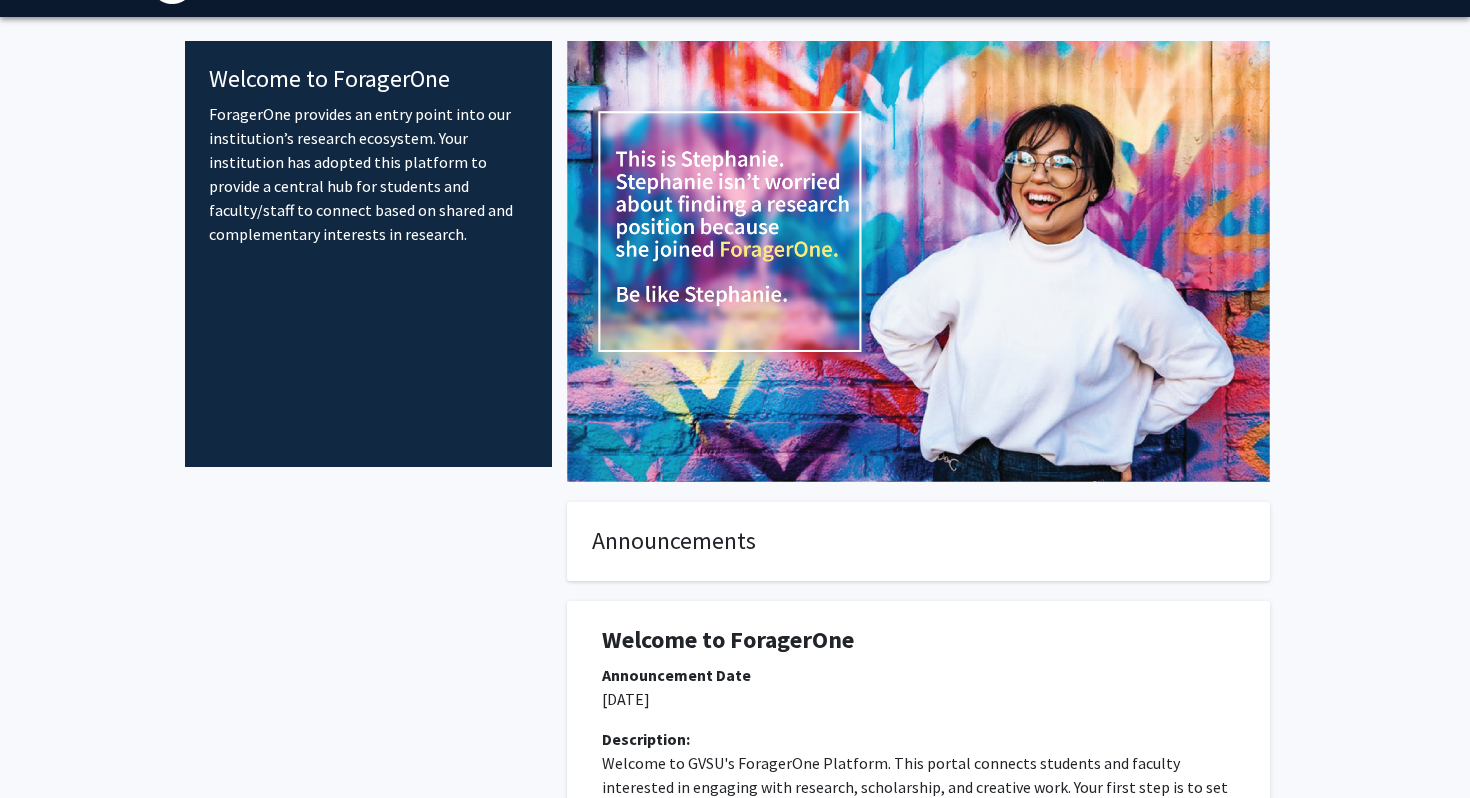 scroll, scrollTop: 0, scrollLeft: 0, axis: both 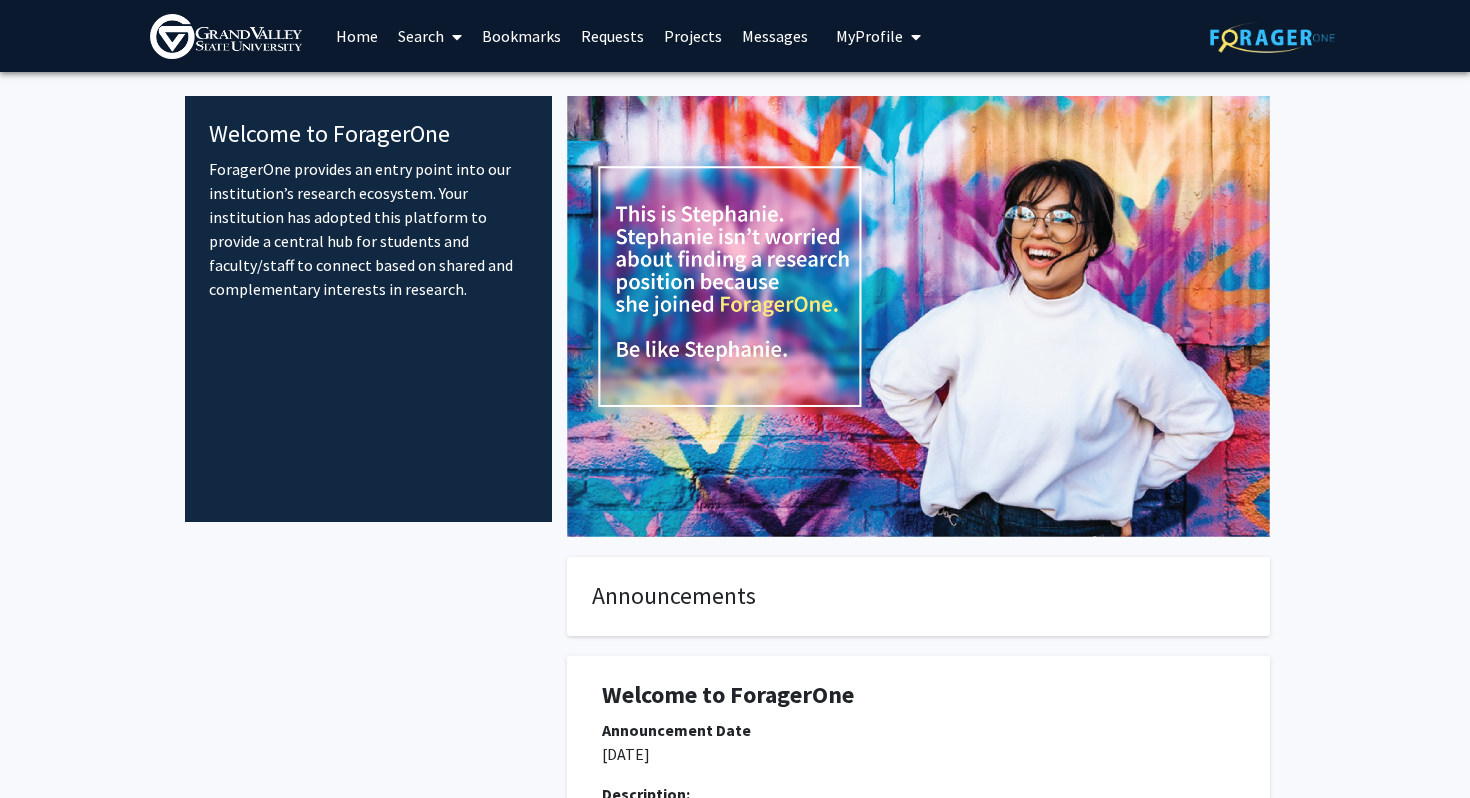 click on "Home" at bounding box center [357, 36] 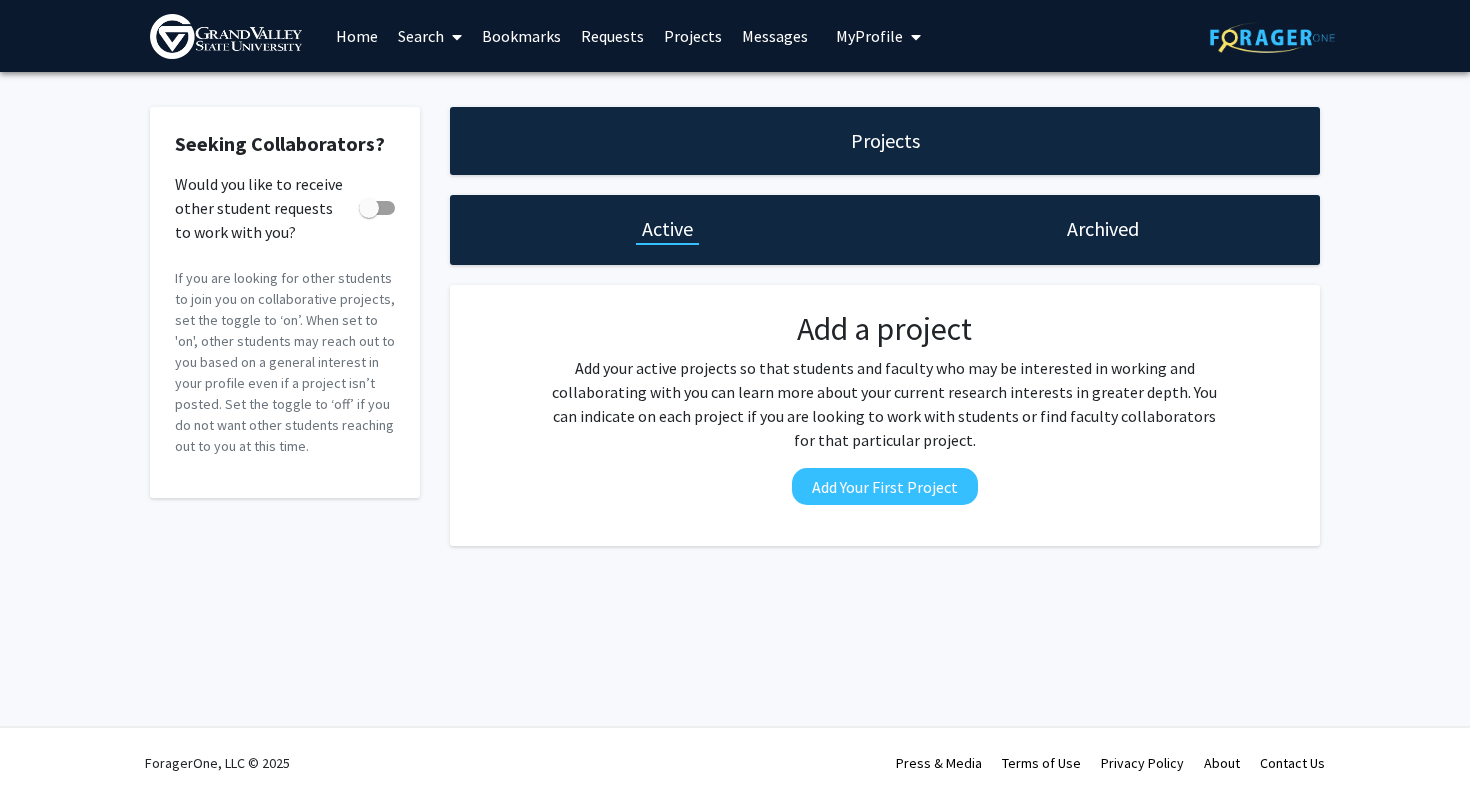 click on "Requests" at bounding box center (612, 36) 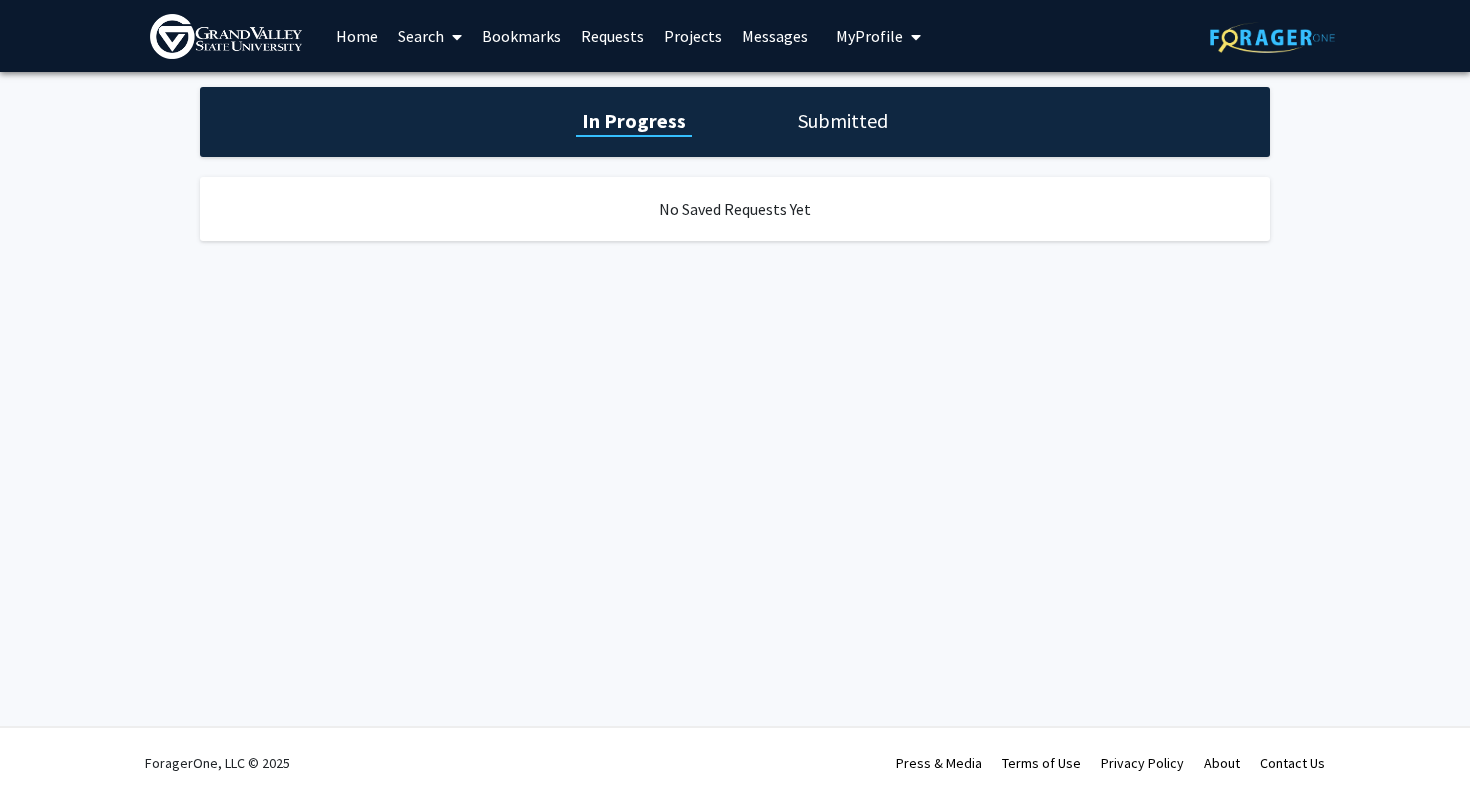 click on "Bookmarks" at bounding box center [521, 36] 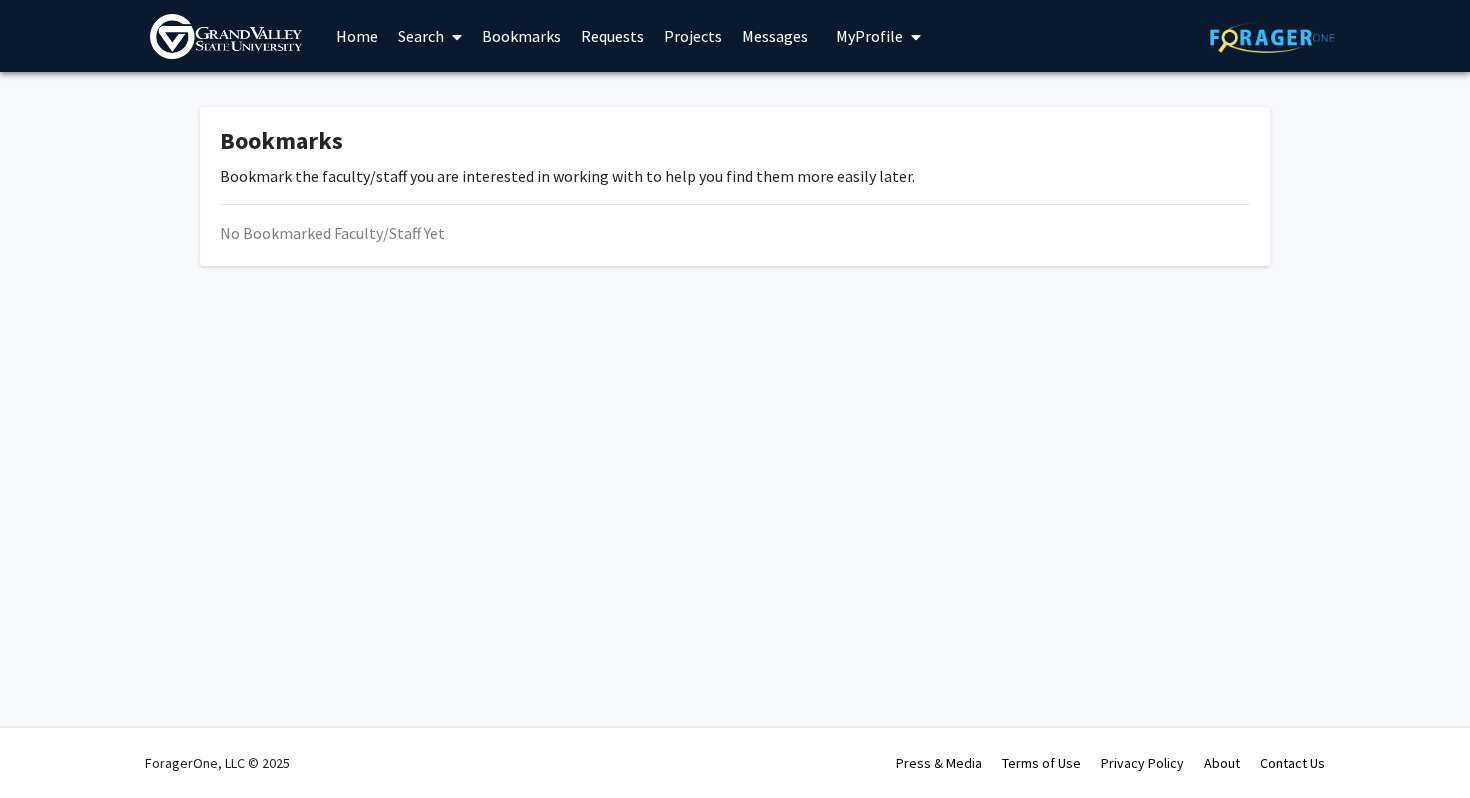 click on "Search" at bounding box center (430, 36) 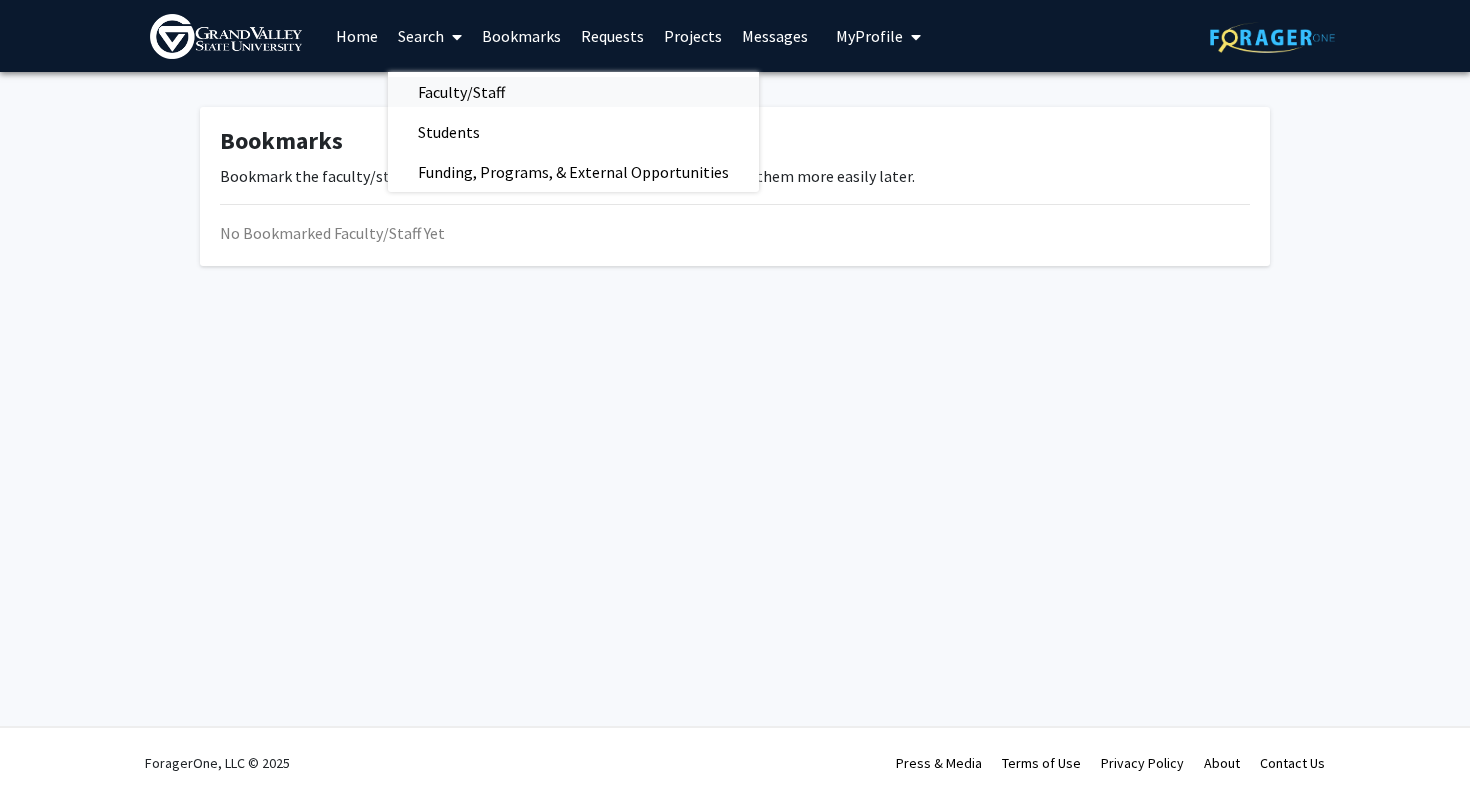 click on "Faculty/Staff" at bounding box center (461, 92) 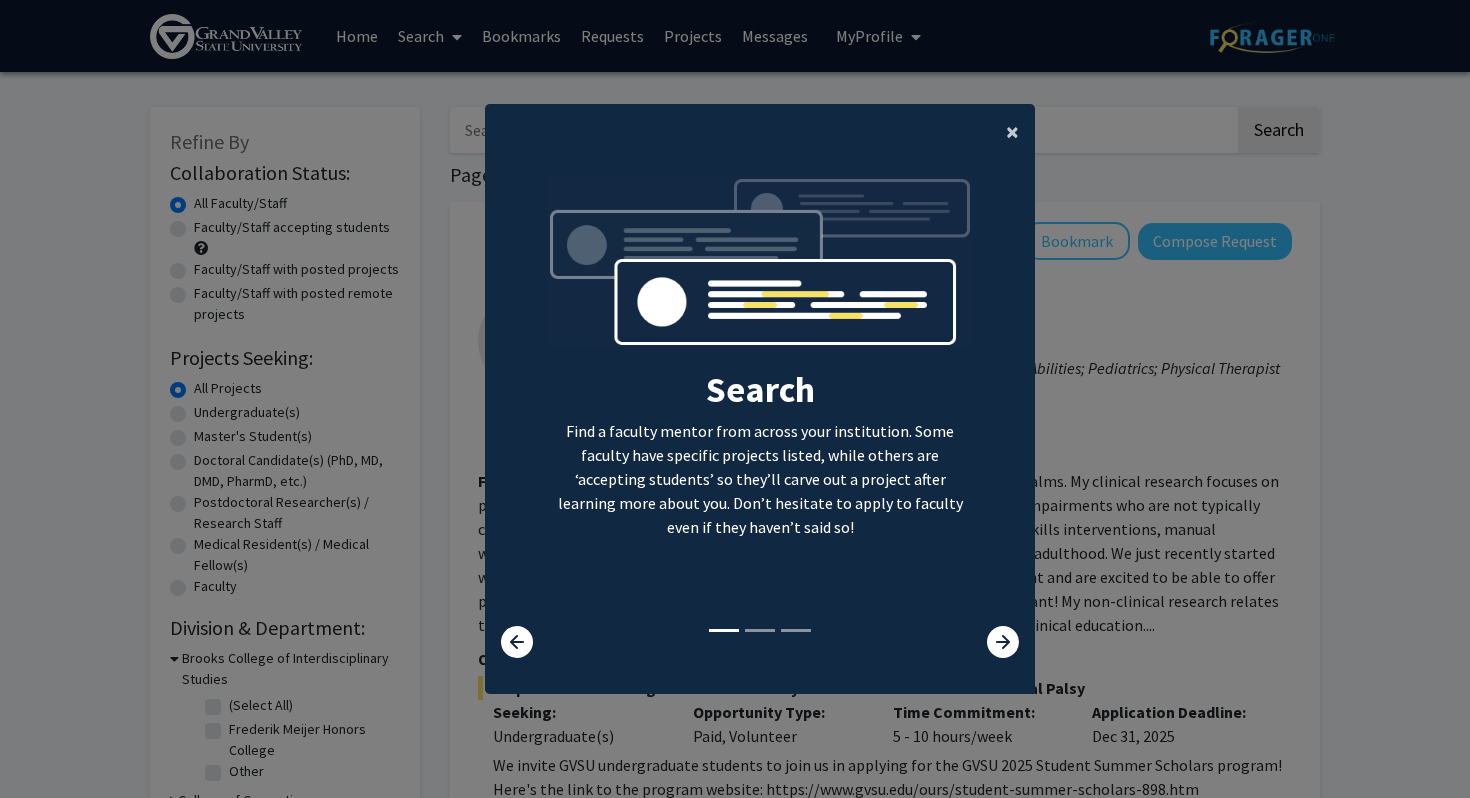 click on "×" 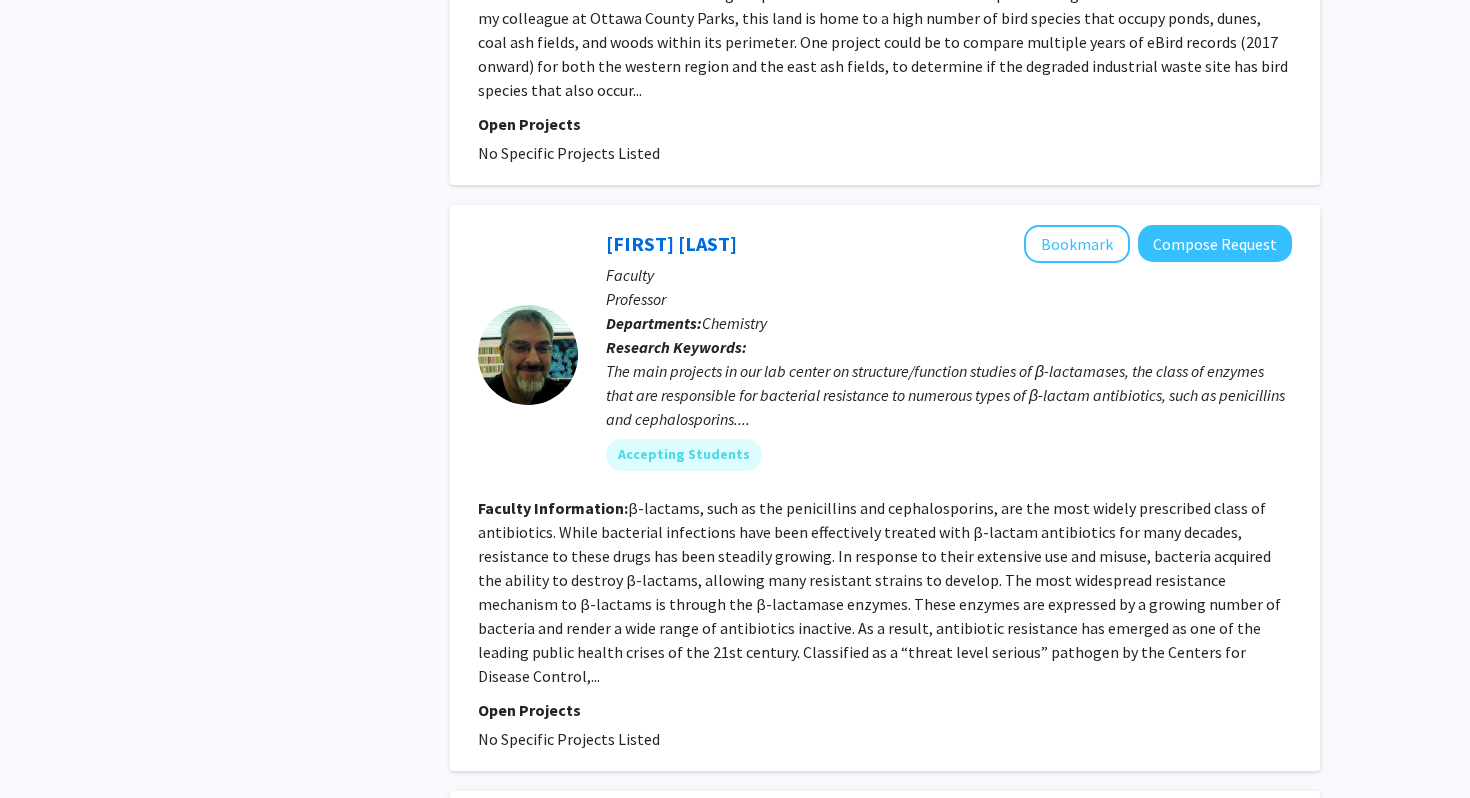 scroll, scrollTop: 4336, scrollLeft: 0, axis: vertical 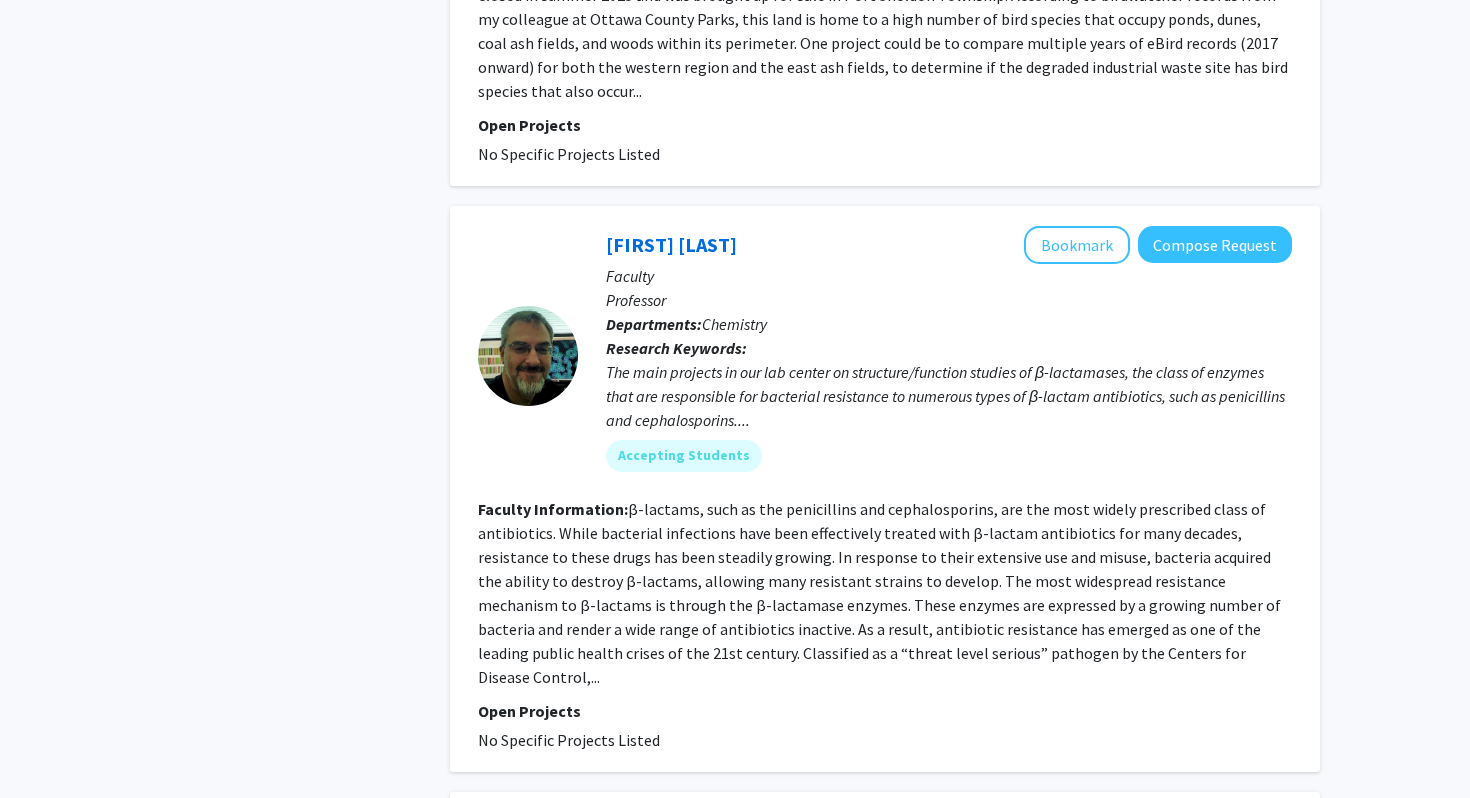 click on "β-lactams, such as the penicillins and cephalosporins, are the most widely prescribed class of antibiotics. While bacterial infections have been effectively treated with β-lactam antibiotics for many decades, resistance to these drugs has been steadily growing. In response to their extensive use and misuse, bacteria acquired the ability to destroy β-lactams, allowing many resistant strains to develop. The most widespread resistance mechanism to β-lactams is through the β-lactamase enzymes. These enzymes are expressed by a growing number of bacteria and render a wide range of antibiotics inactive. As a result, antibiotic resistance has emerged as one of the leading public health crises of the 21st century. Classified as a “threat level serious” pathogen by the Centers for Disease Control,..." 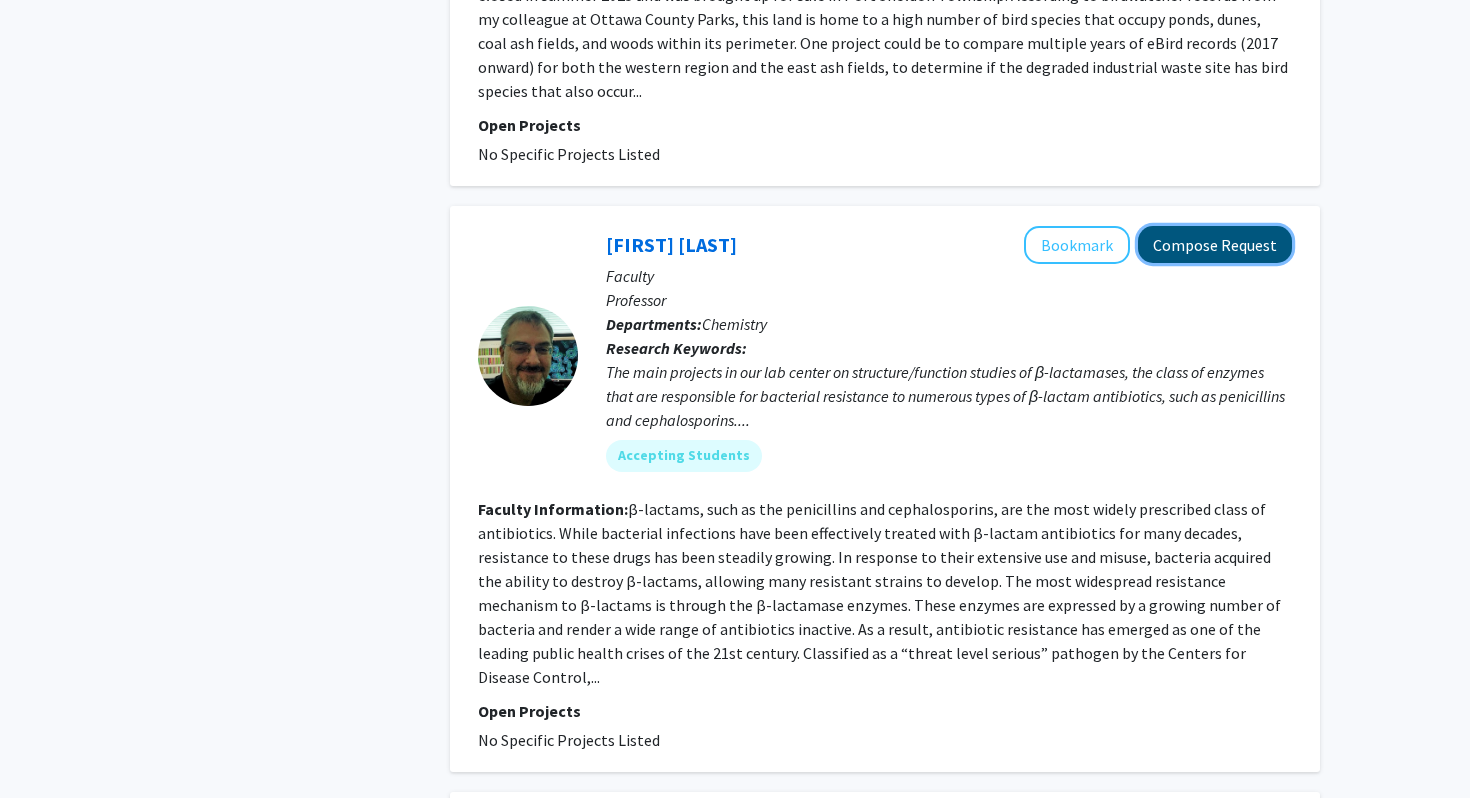 click on "Compose Request" 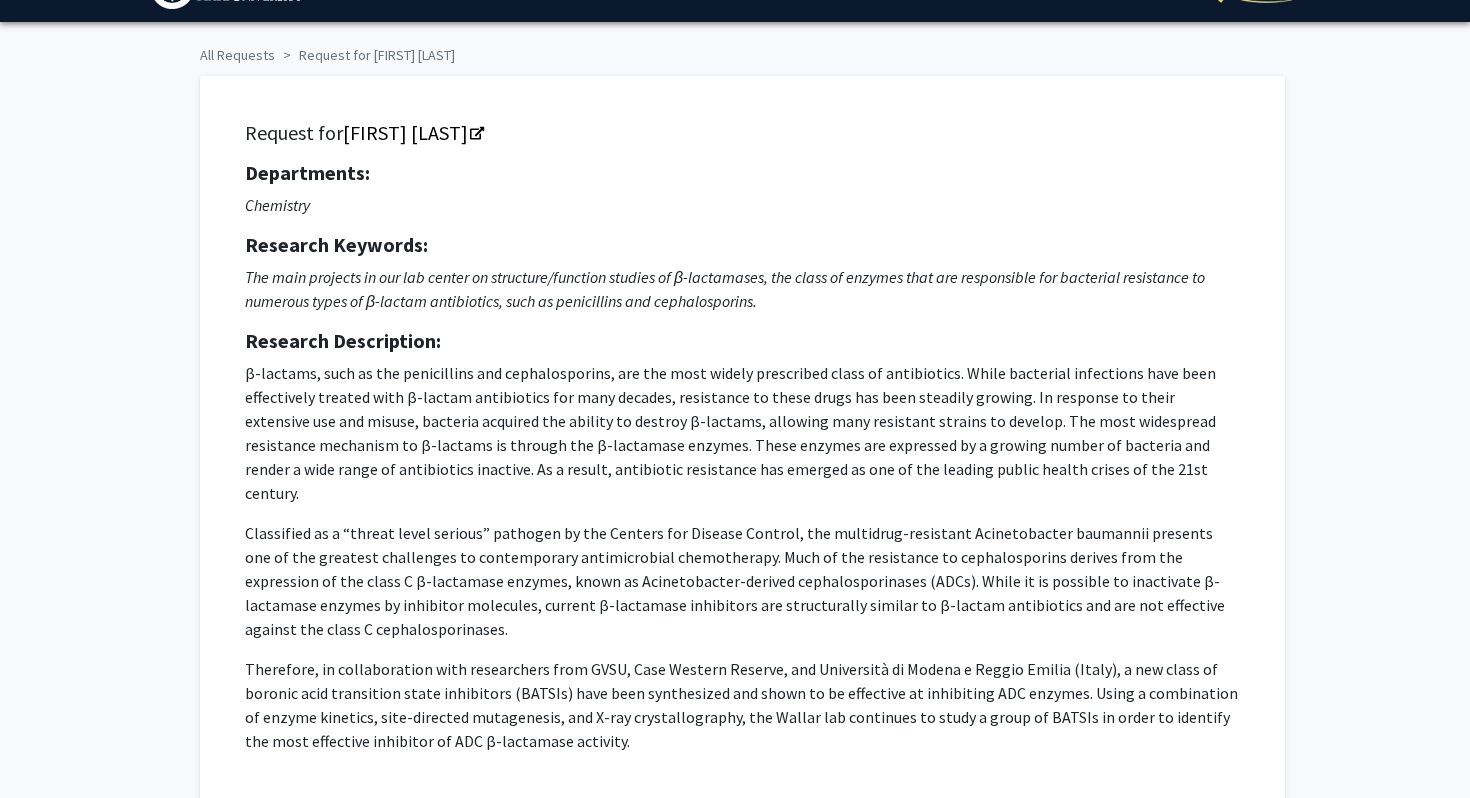 scroll, scrollTop: 0, scrollLeft: 0, axis: both 